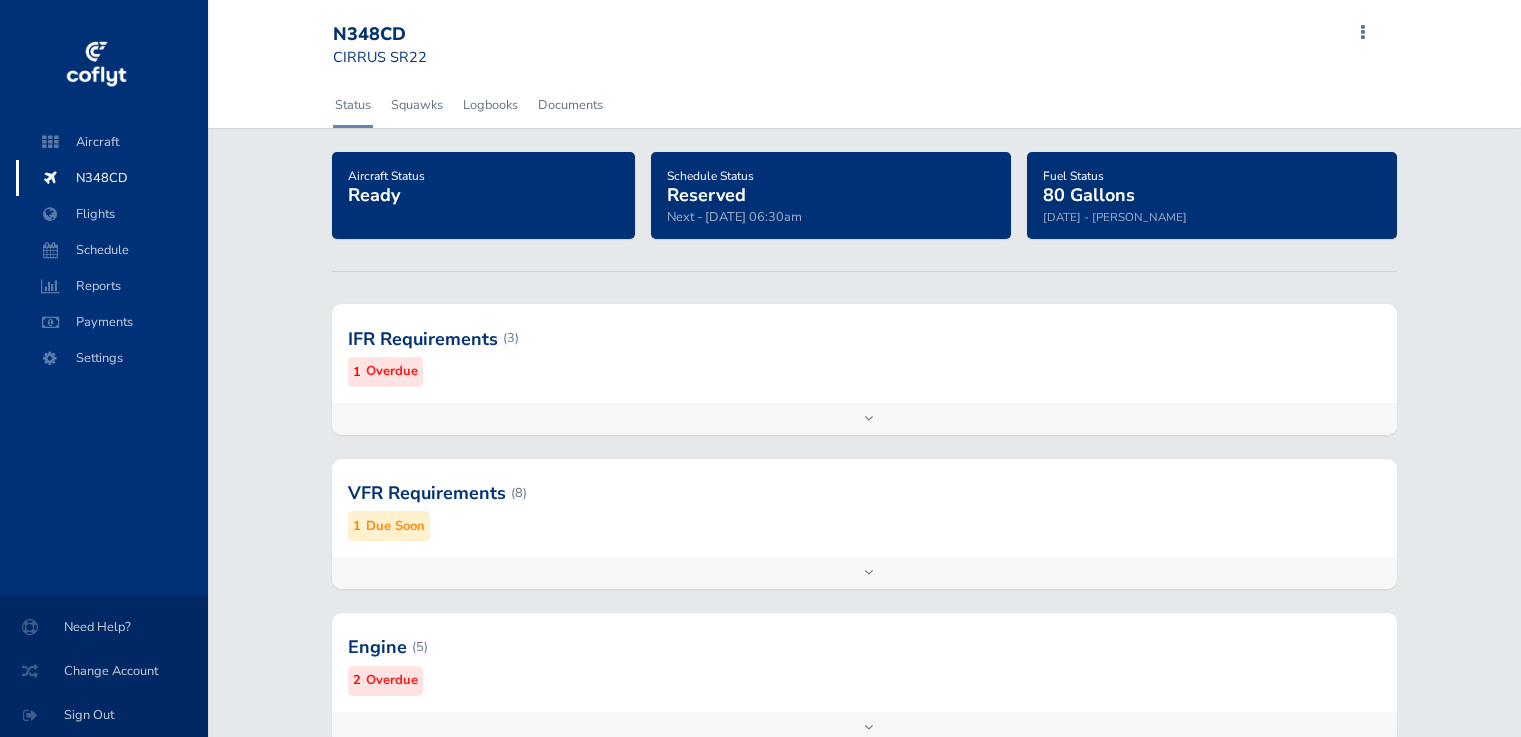 scroll, scrollTop: 0, scrollLeft: 0, axis: both 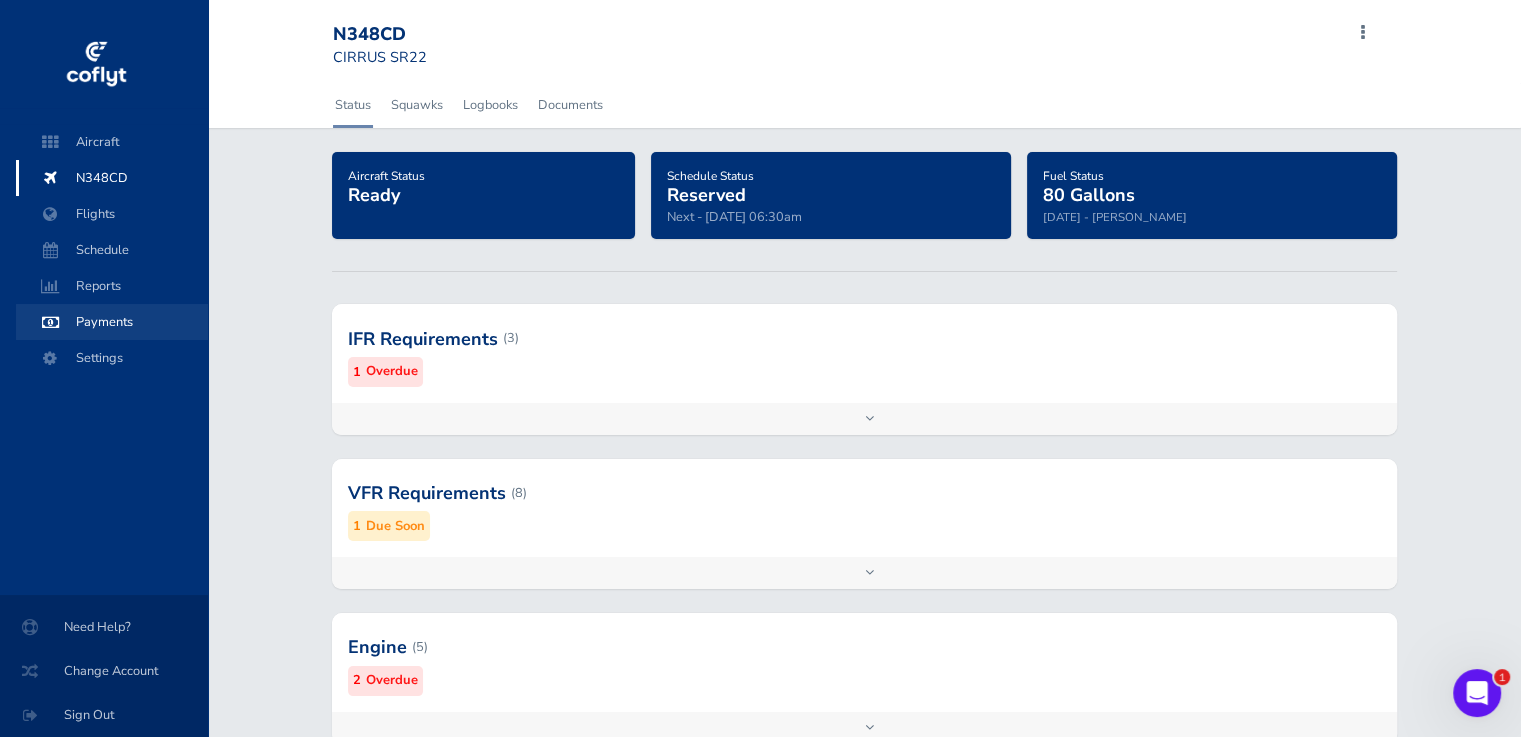 click on "Payments" at bounding box center (112, 322) 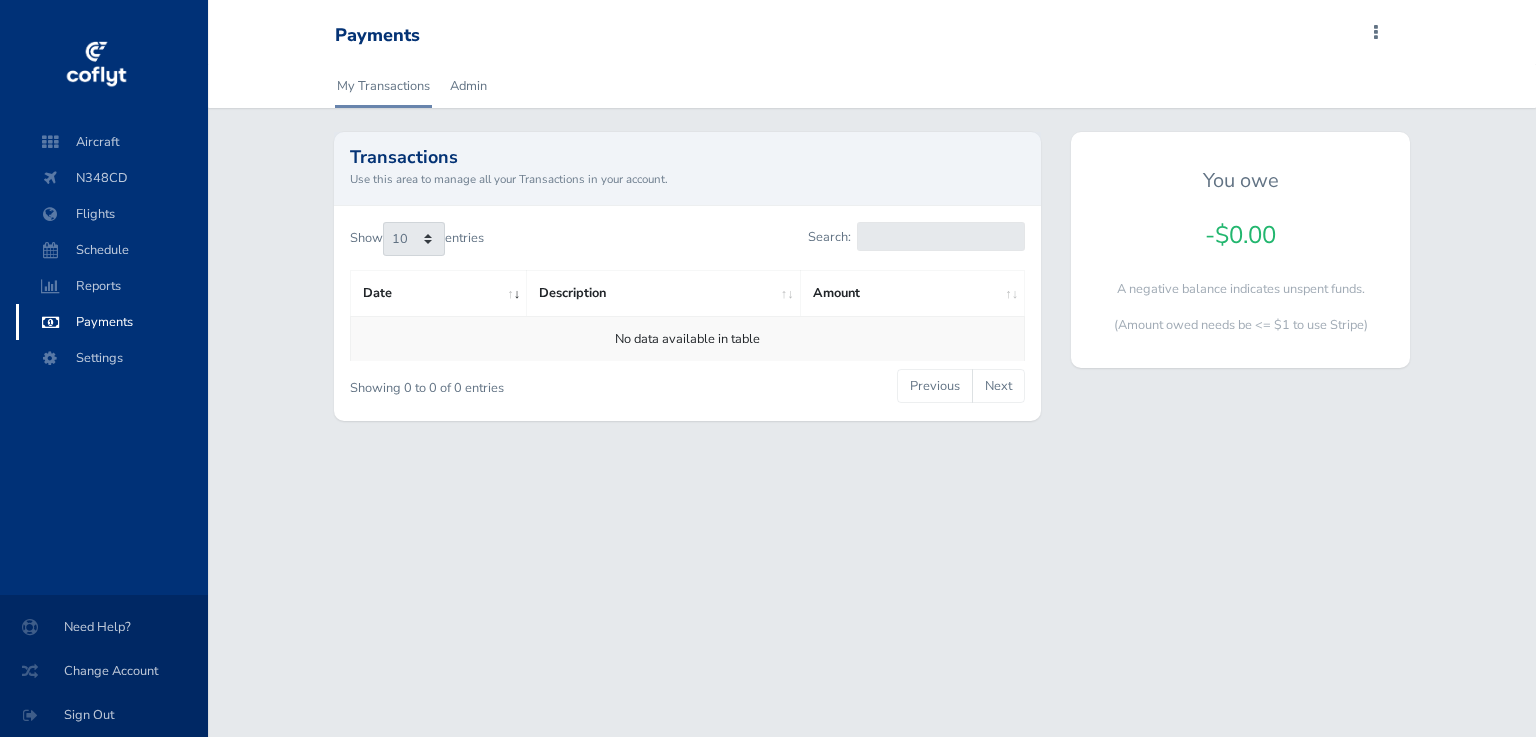 scroll, scrollTop: 0, scrollLeft: 0, axis: both 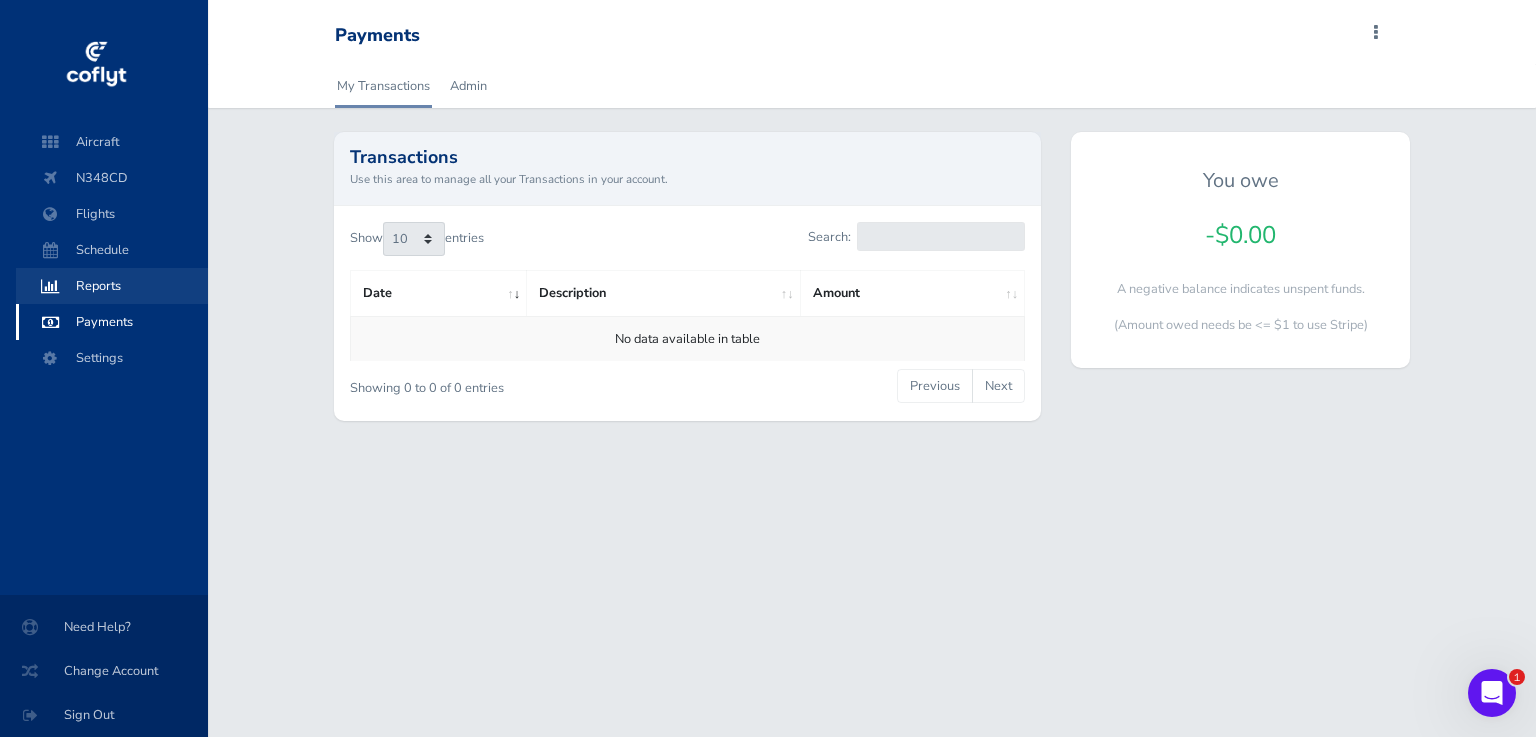 click on "Reports" at bounding box center (112, 286) 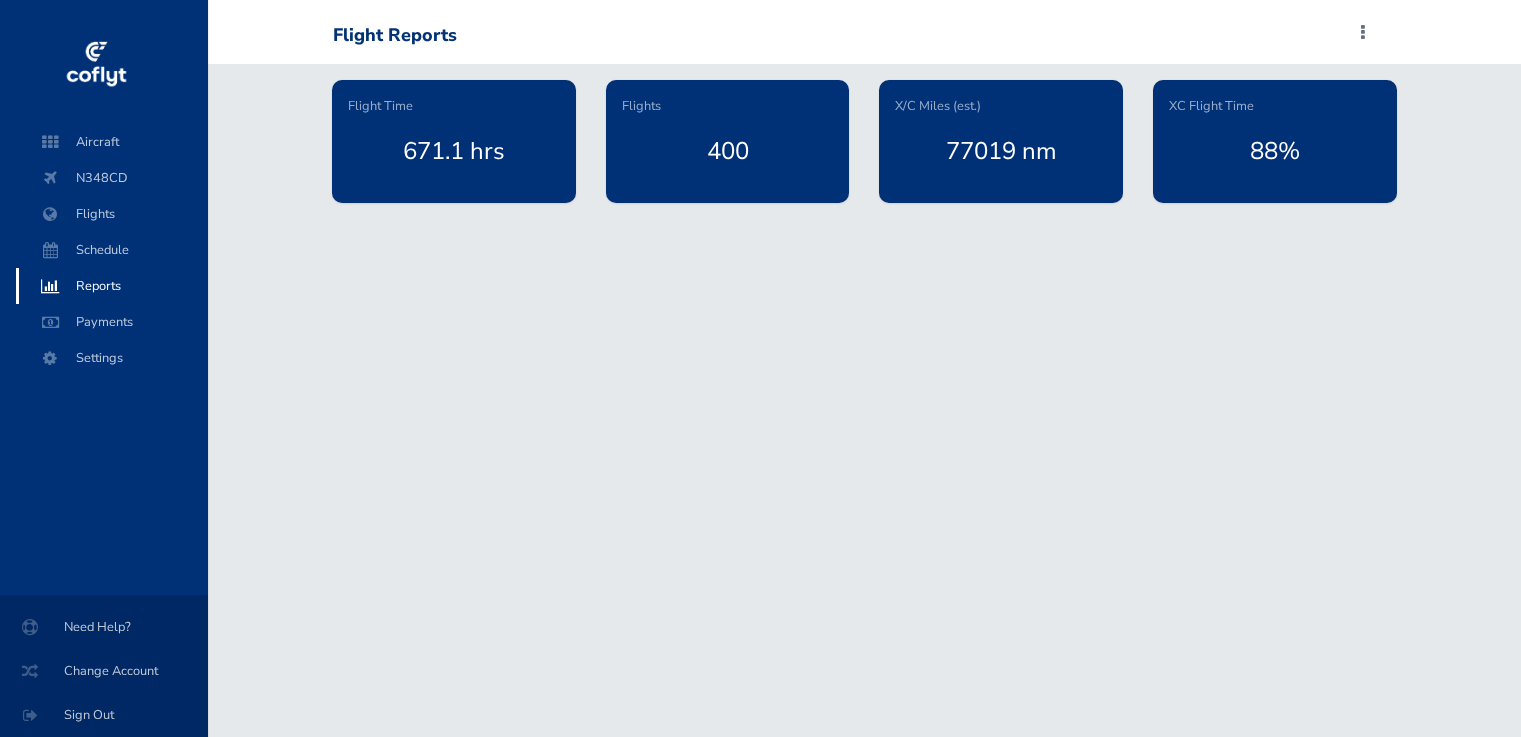 scroll, scrollTop: 0, scrollLeft: 0, axis: both 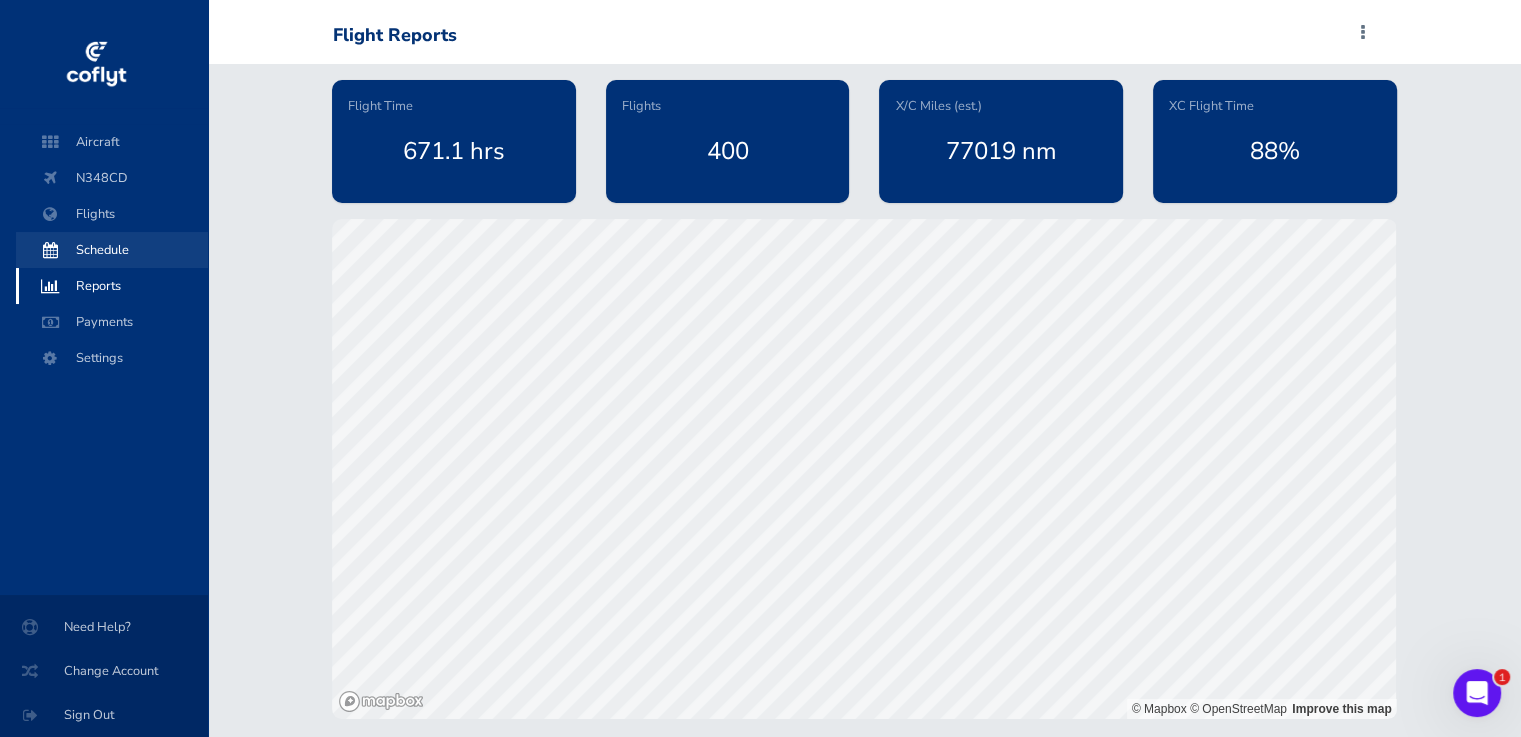 click on "Schedule" at bounding box center [112, 250] 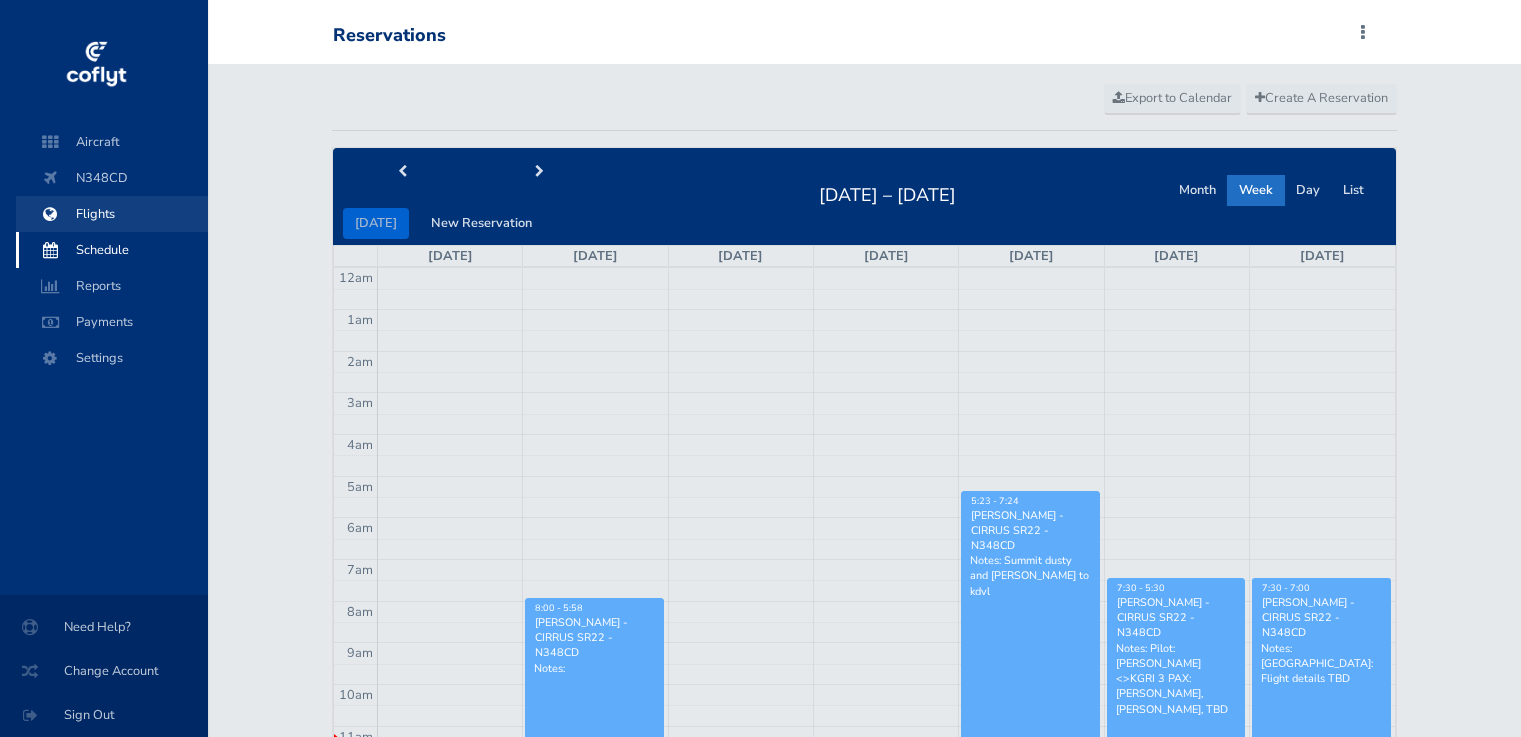 scroll, scrollTop: 0, scrollLeft: 0, axis: both 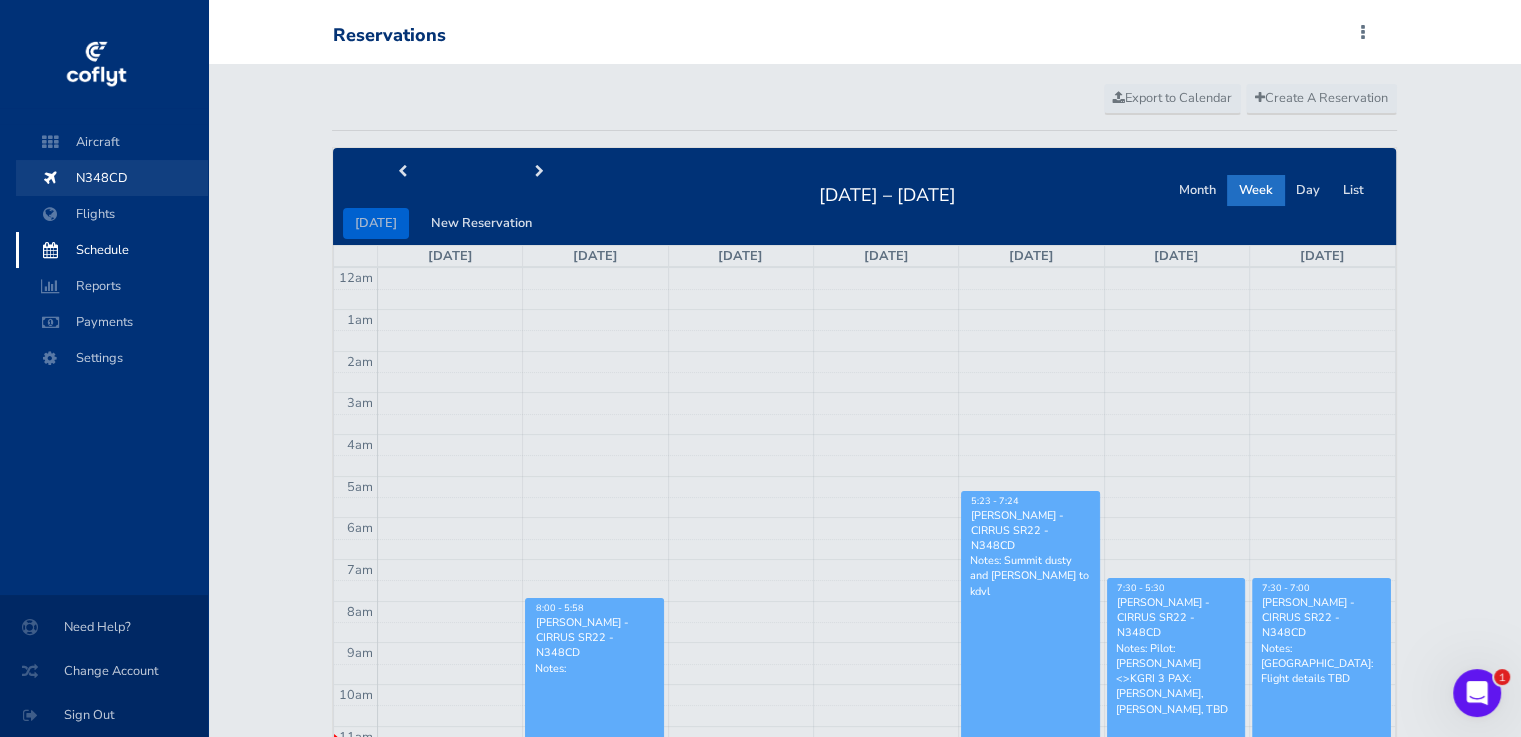 click on "N348CD" at bounding box center (112, 178) 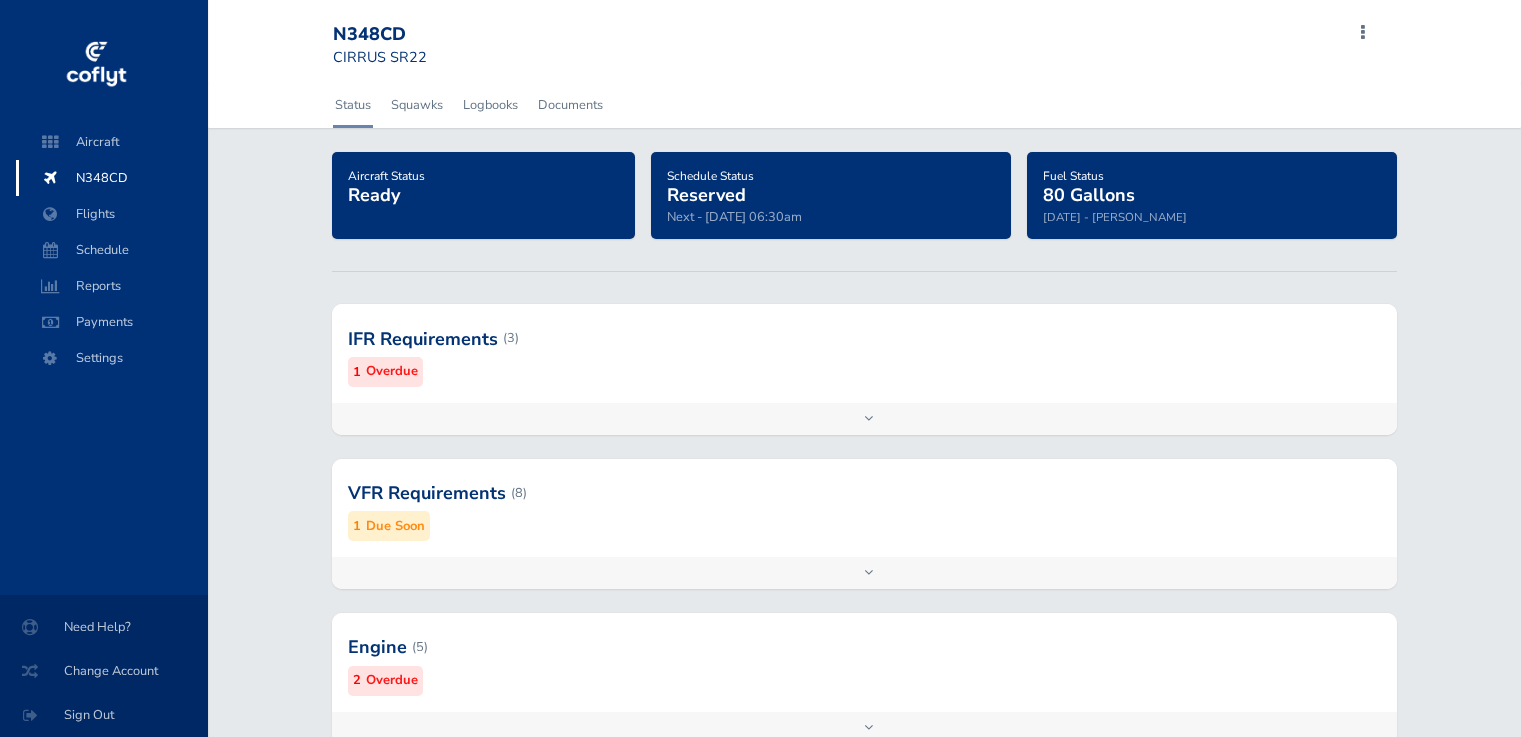 scroll, scrollTop: 0, scrollLeft: 0, axis: both 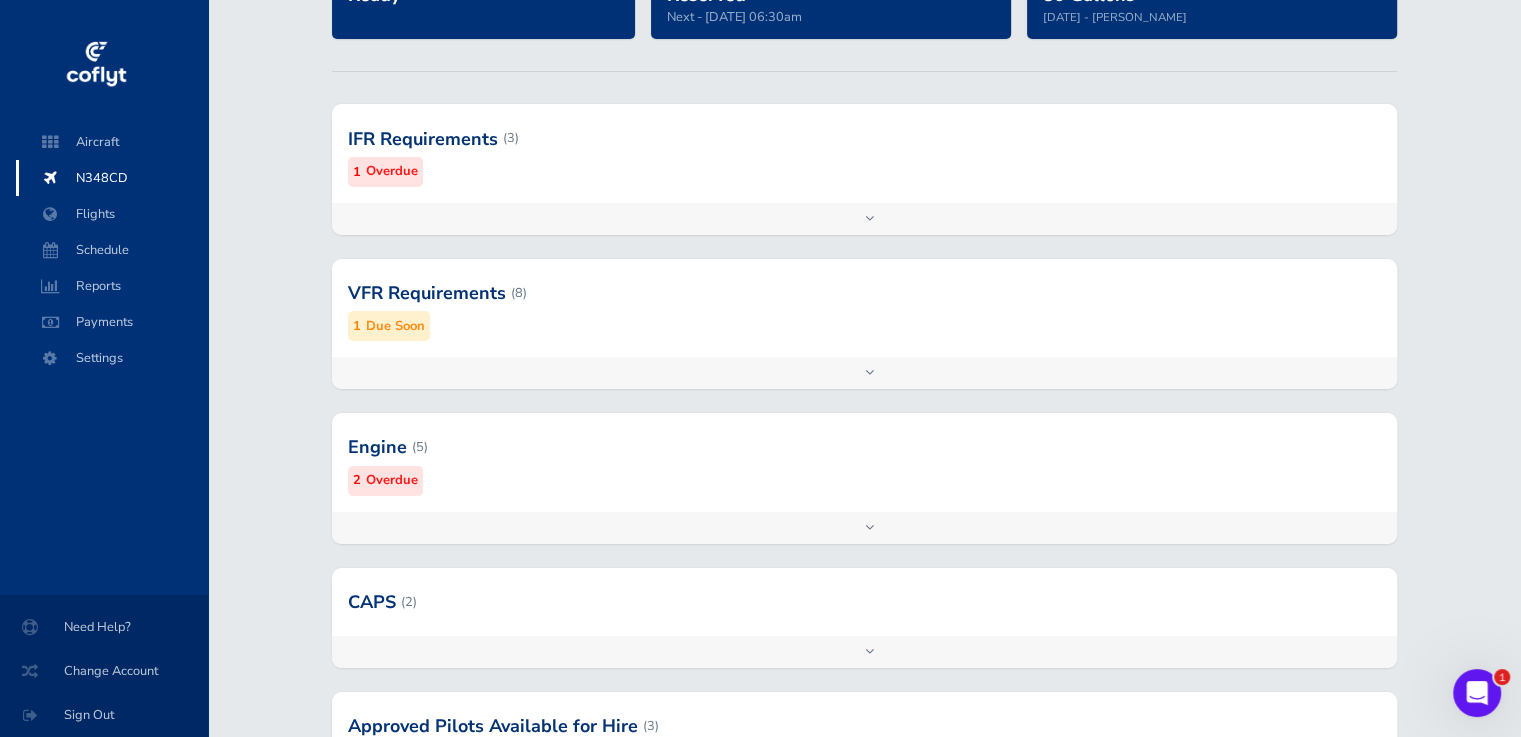 click at bounding box center [864, 293] 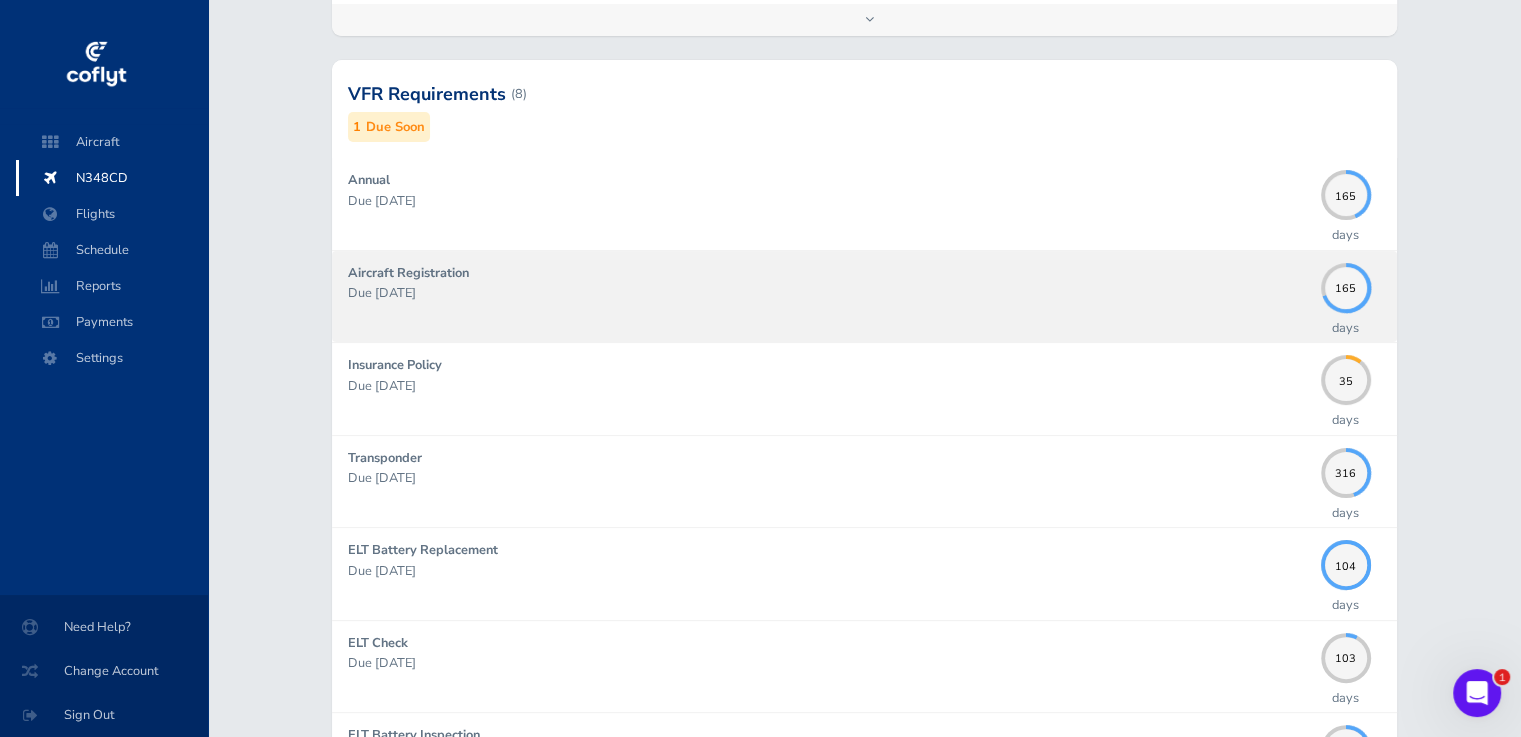 scroll, scrollTop: 400, scrollLeft: 0, axis: vertical 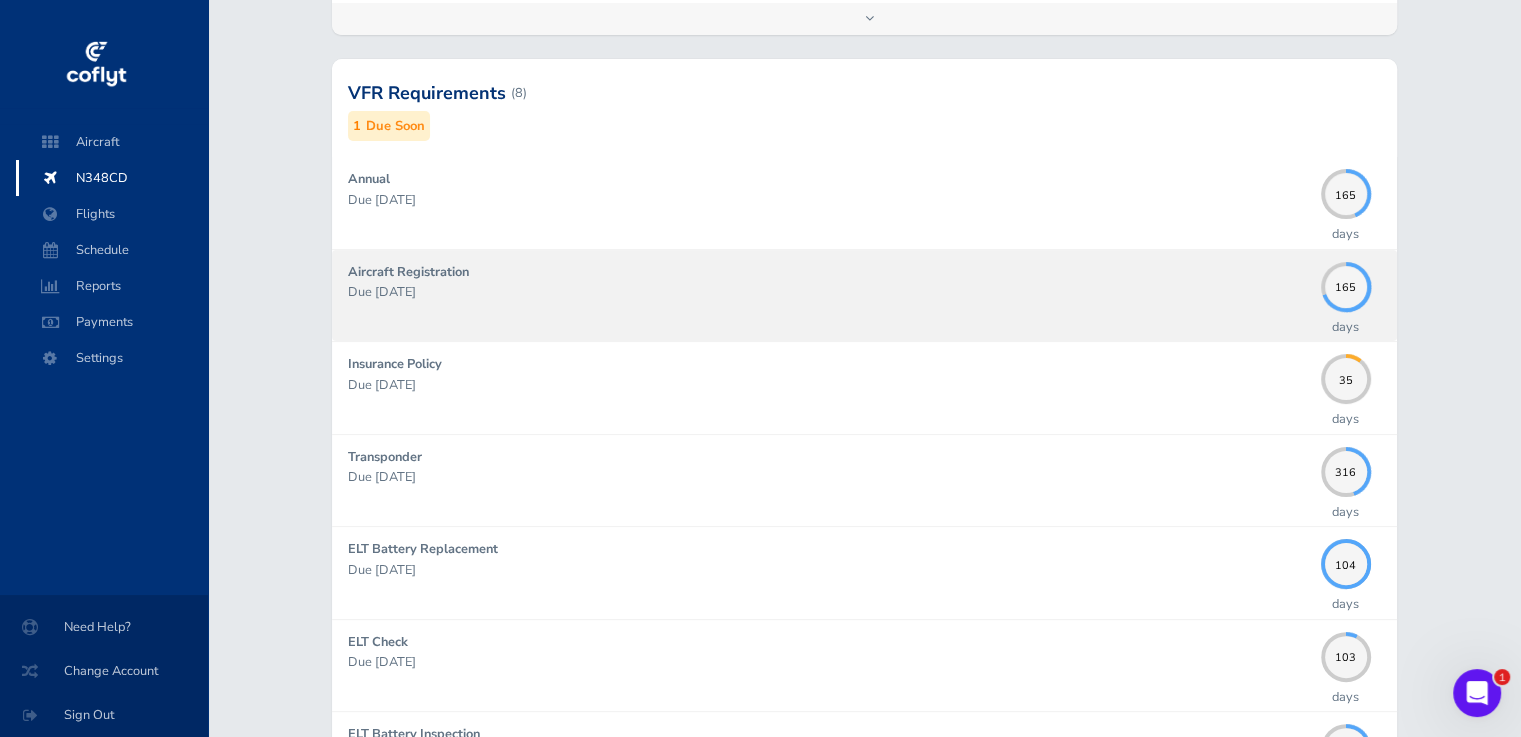 click on "Aircraft Registration
Due 12/31/2025" at bounding box center [829, 295] 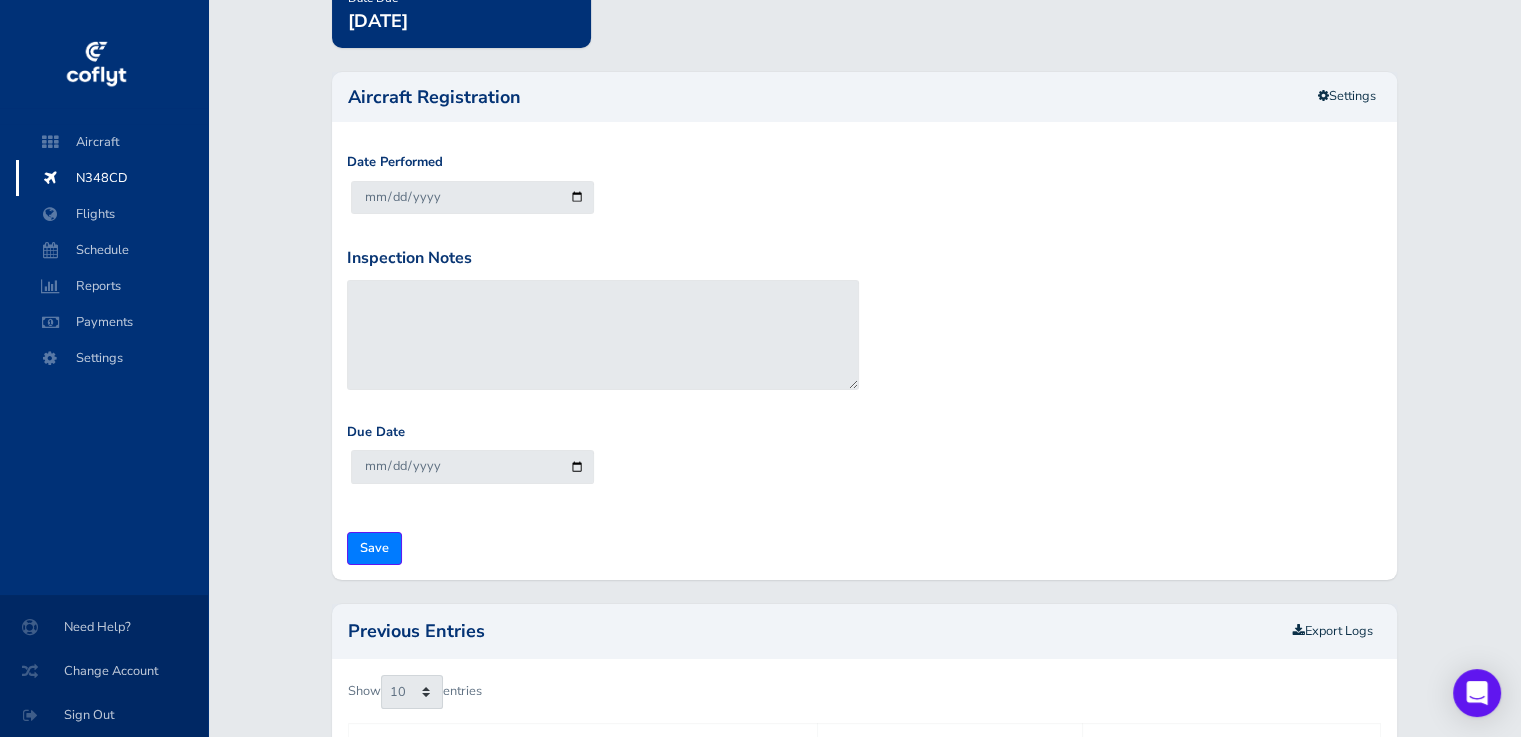 scroll, scrollTop: 0, scrollLeft: 0, axis: both 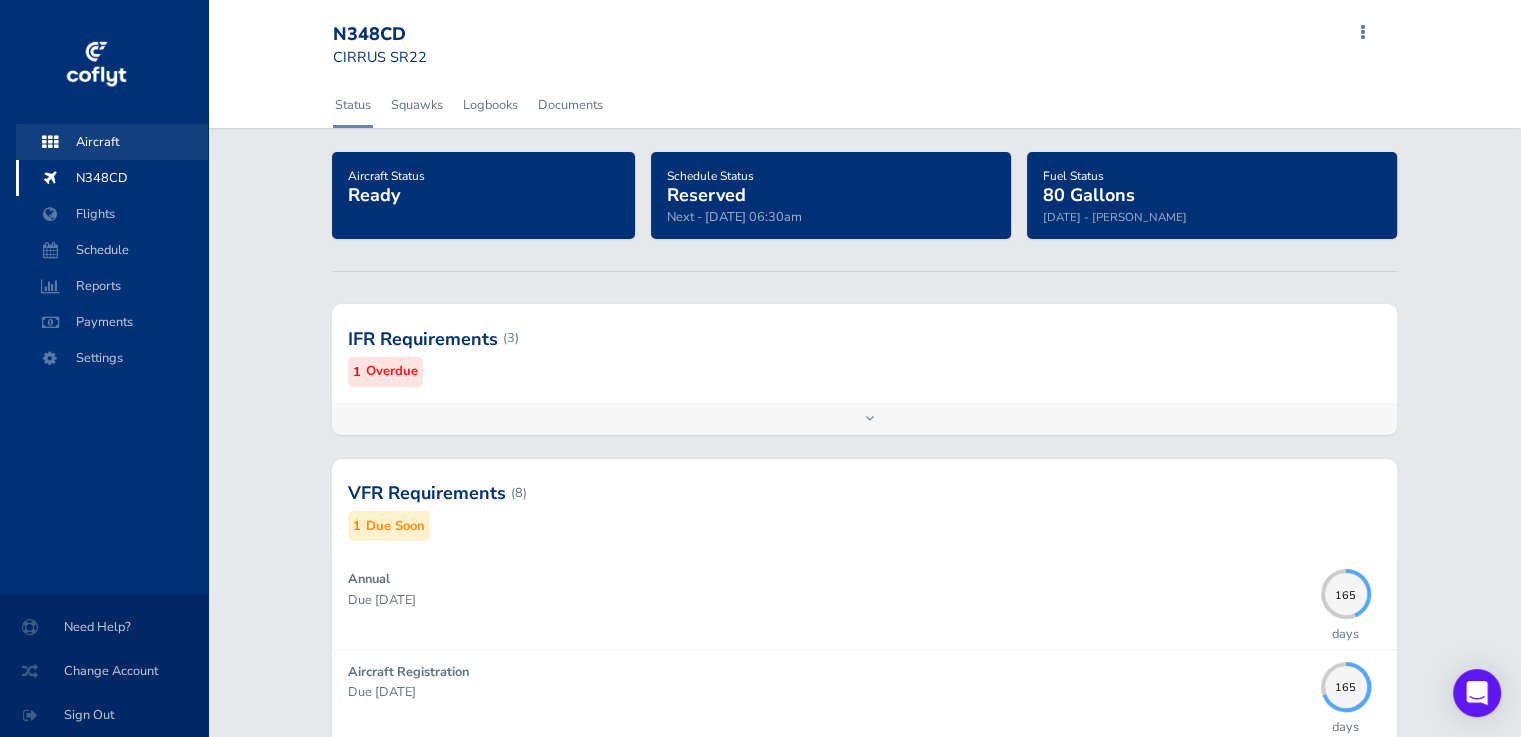 click on "Aircraft" at bounding box center (112, 142) 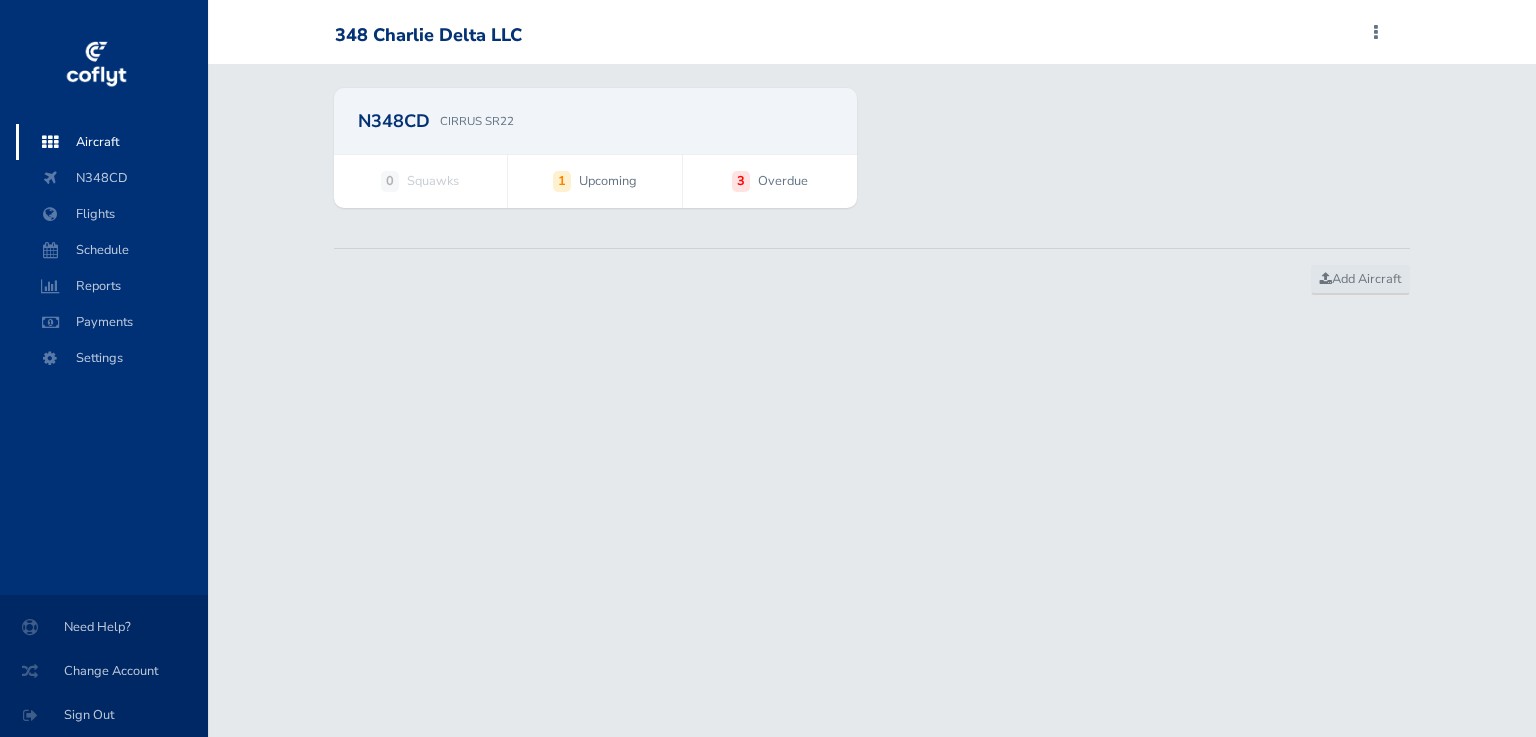 scroll, scrollTop: 0, scrollLeft: 0, axis: both 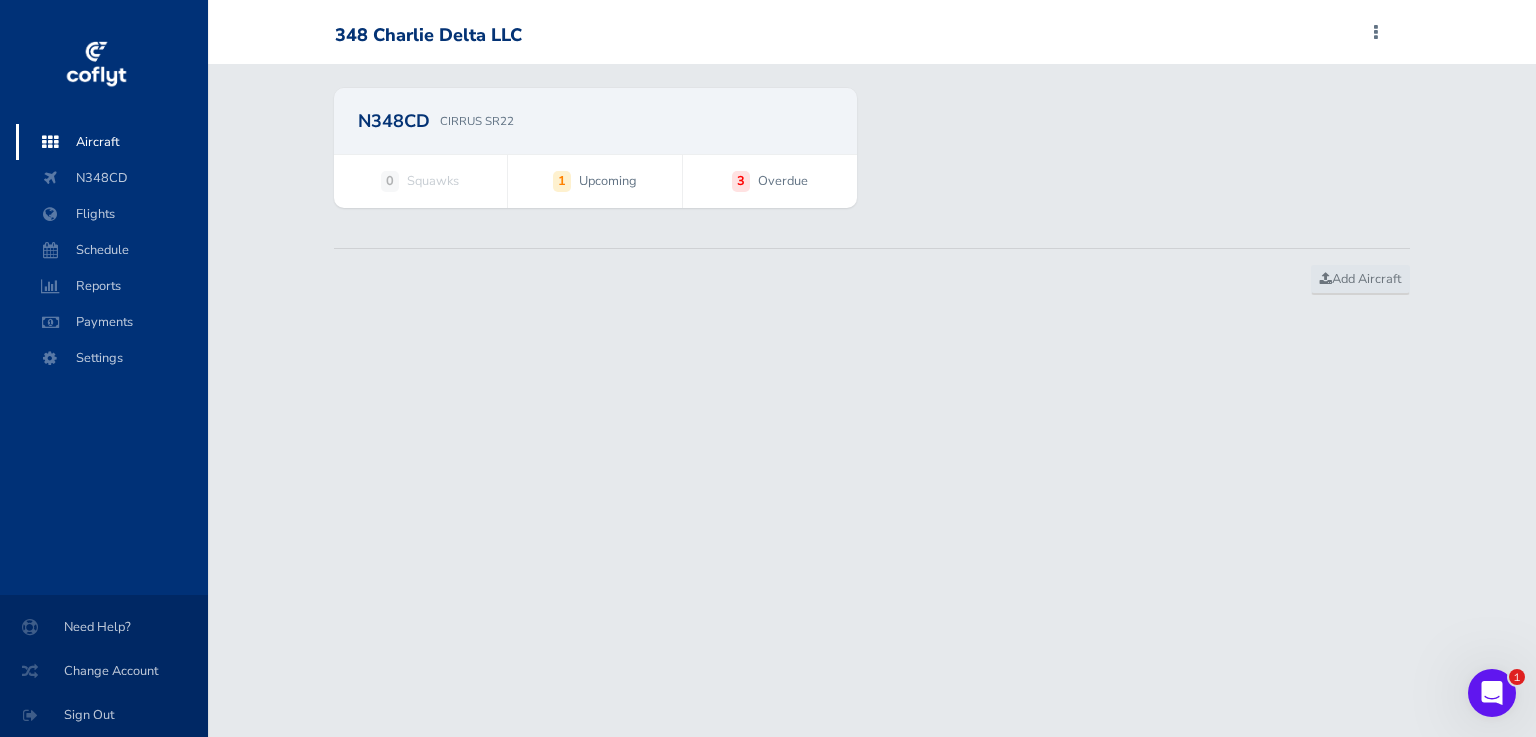click on "CIRRUS SR22" at bounding box center [477, 121] 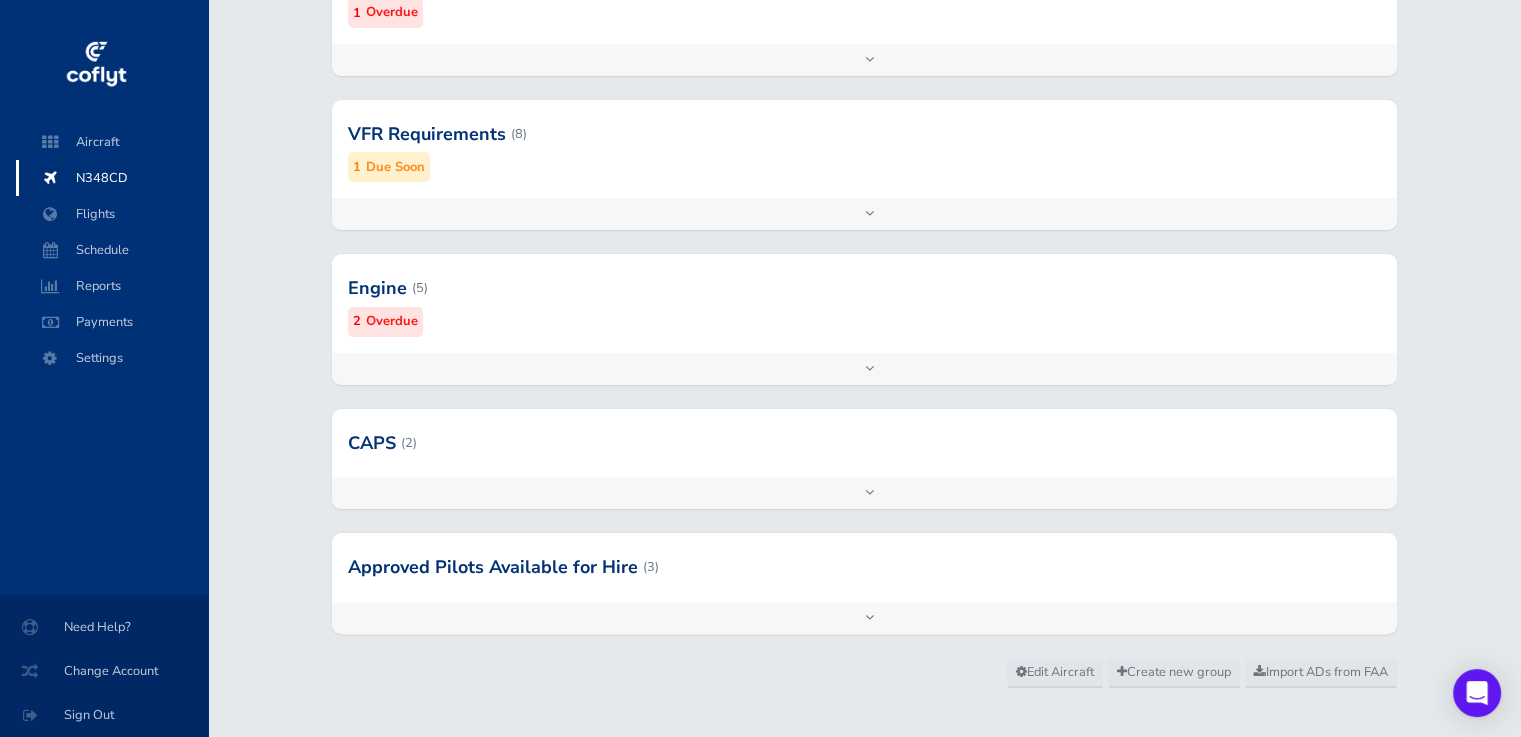 scroll, scrollTop: 379, scrollLeft: 0, axis: vertical 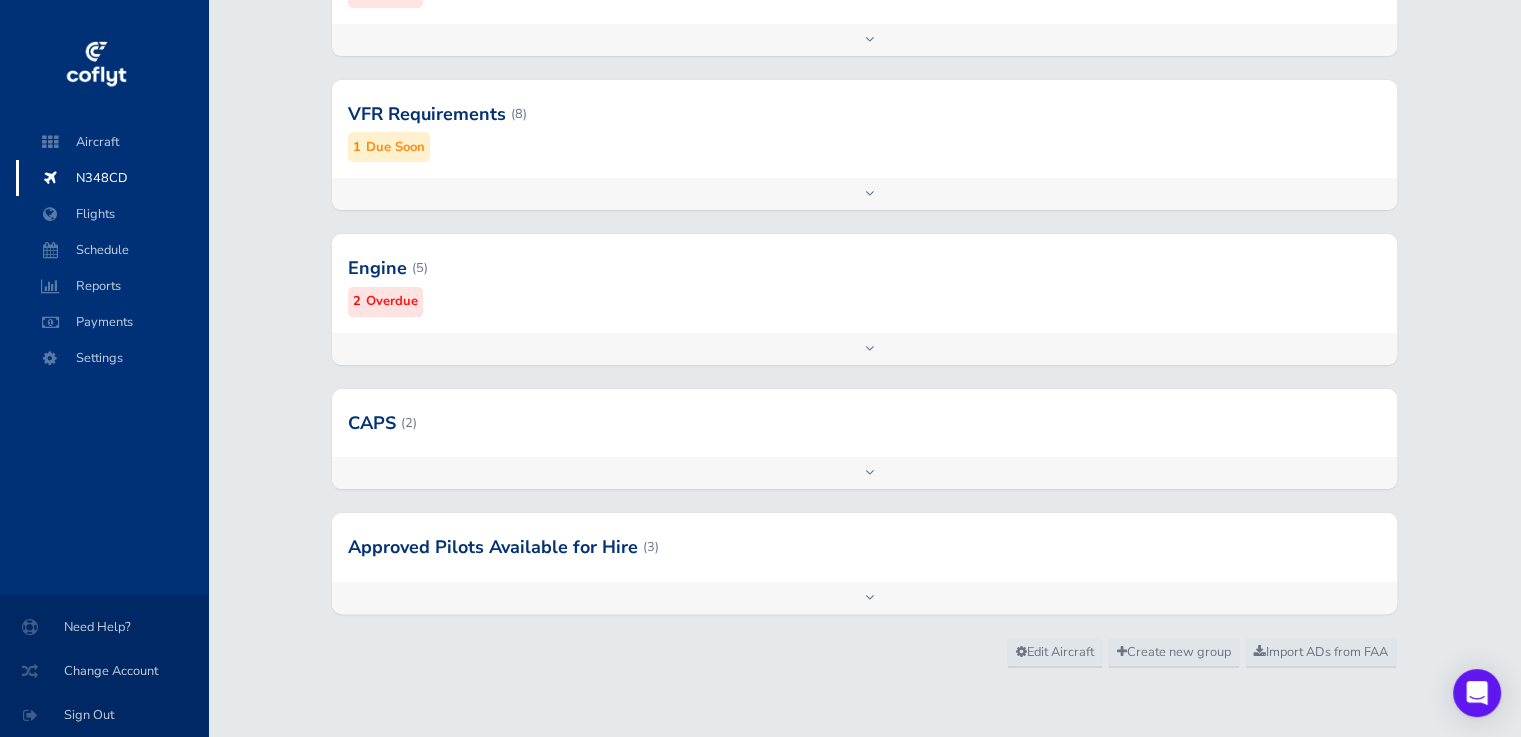 click at bounding box center (864, 268) 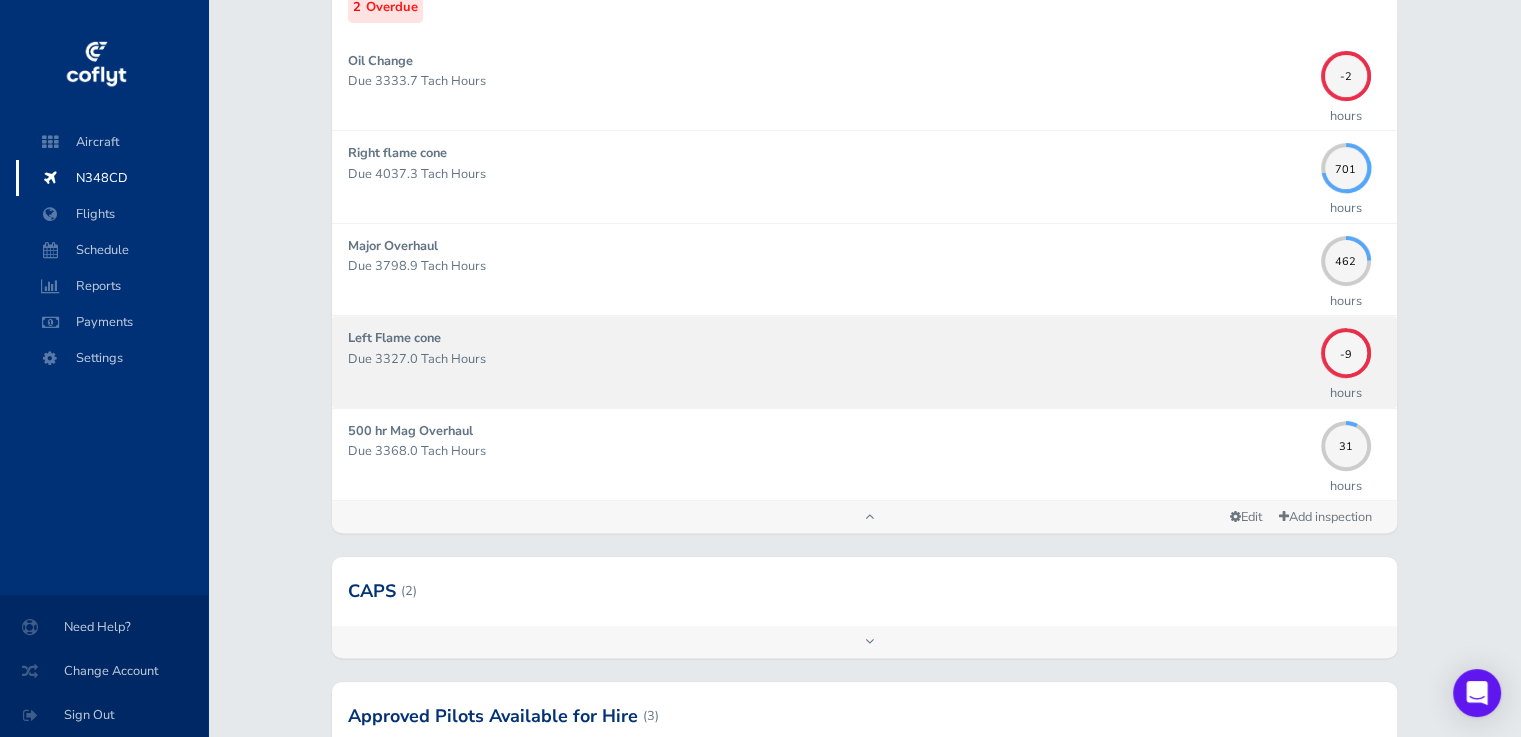 scroll, scrollTop: 779, scrollLeft: 0, axis: vertical 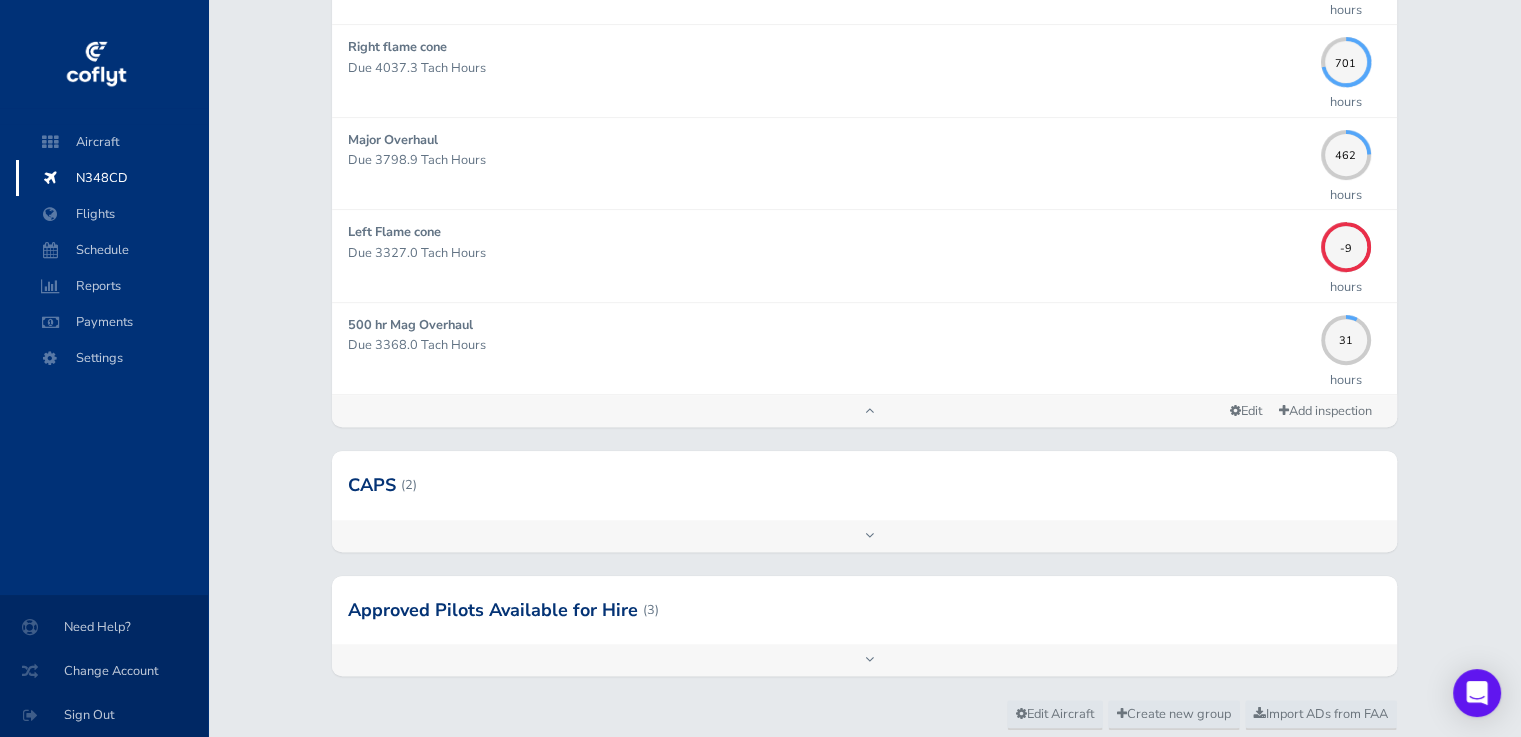 click on "Add inspection
Edit" at bounding box center (864, 536) 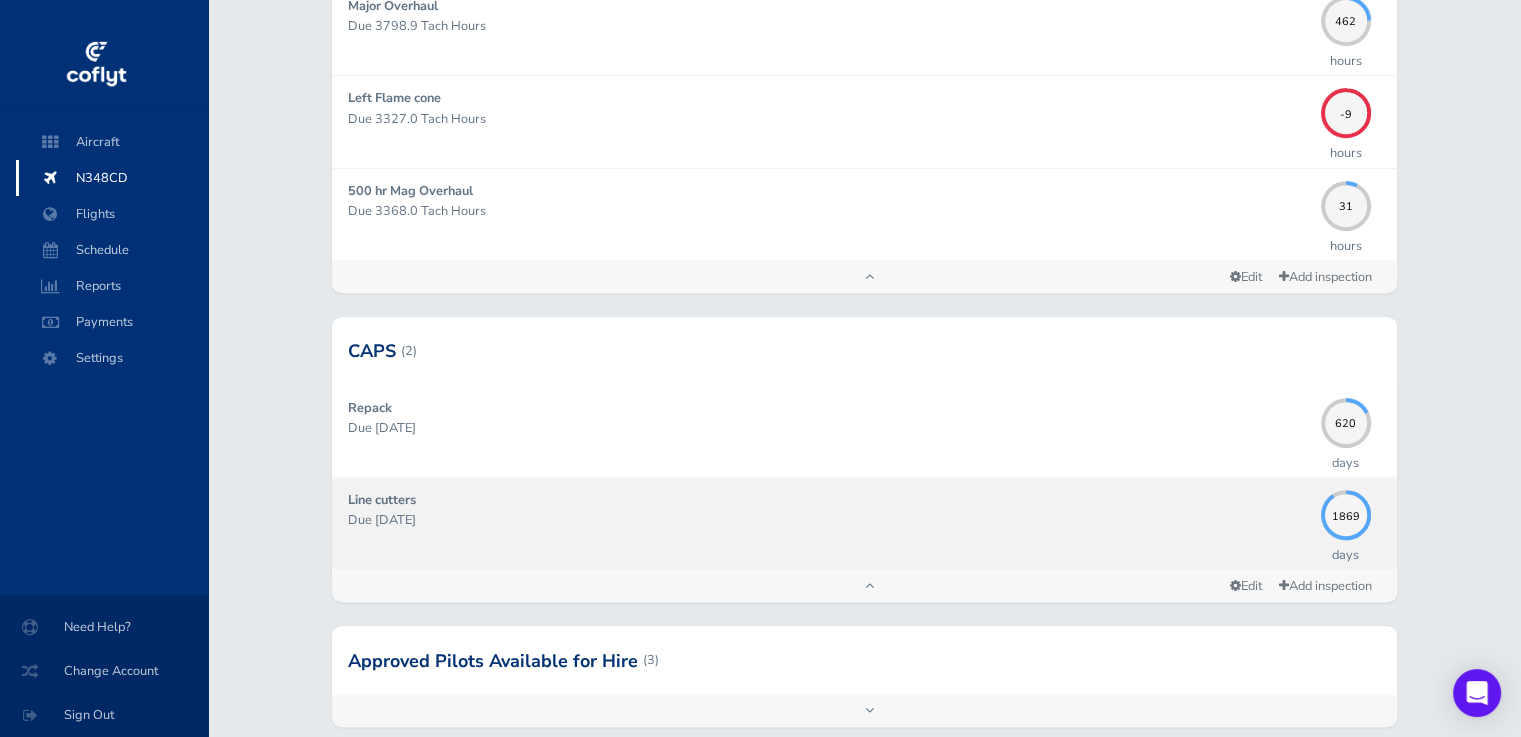 scroll, scrollTop: 979, scrollLeft: 0, axis: vertical 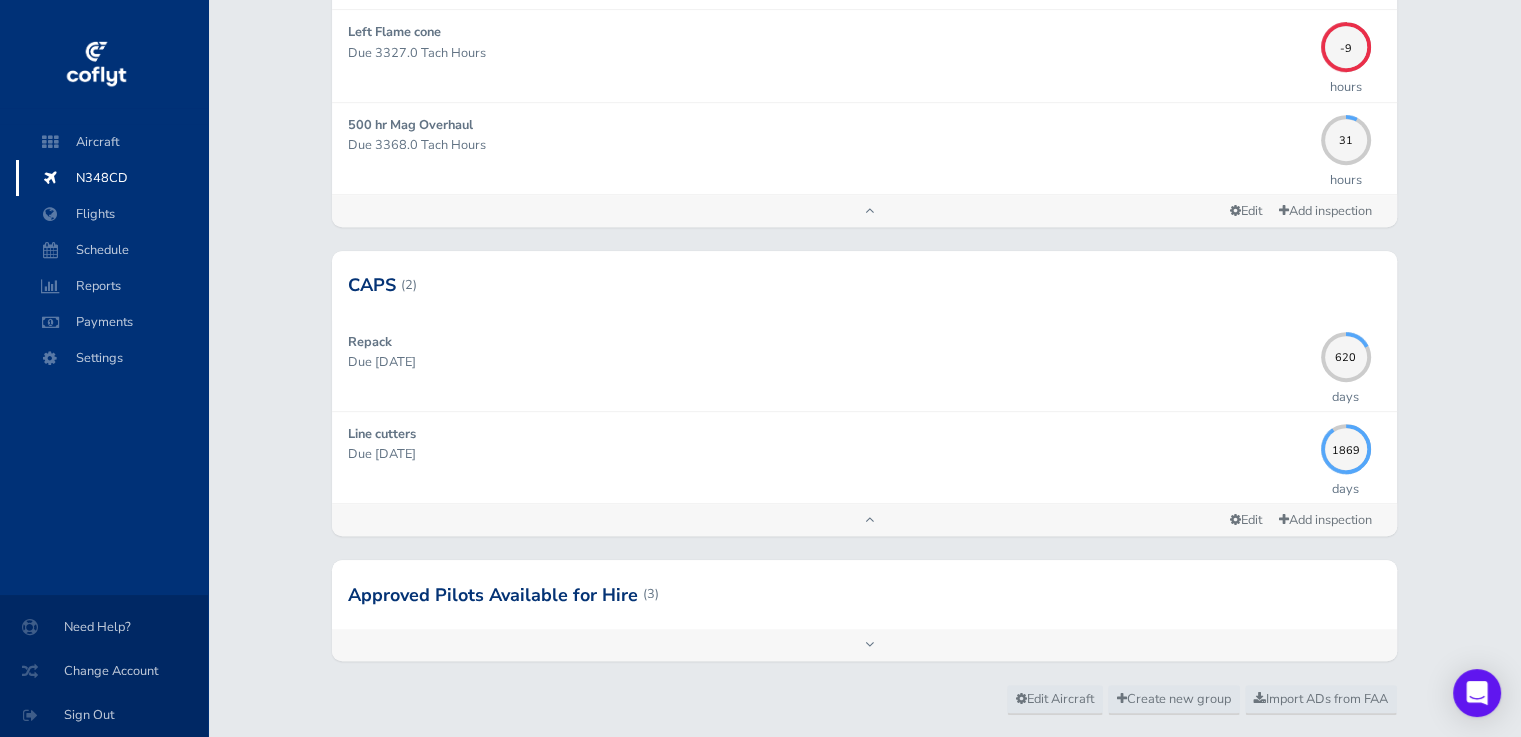 click on "Add inspection
Edit" at bounding box center [864, 645] 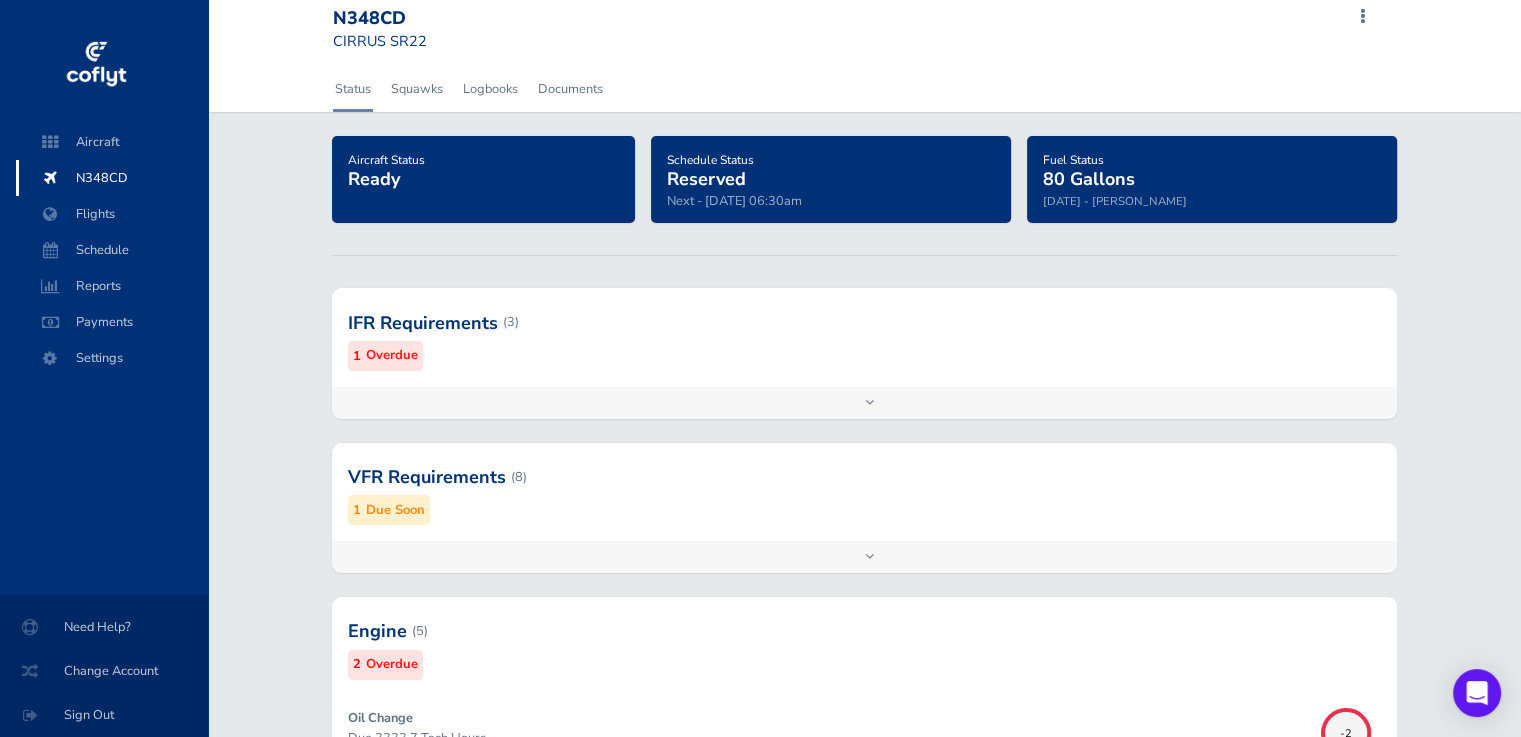 scroll, scrollTop: 0, scrollLeft: 0, axis: both 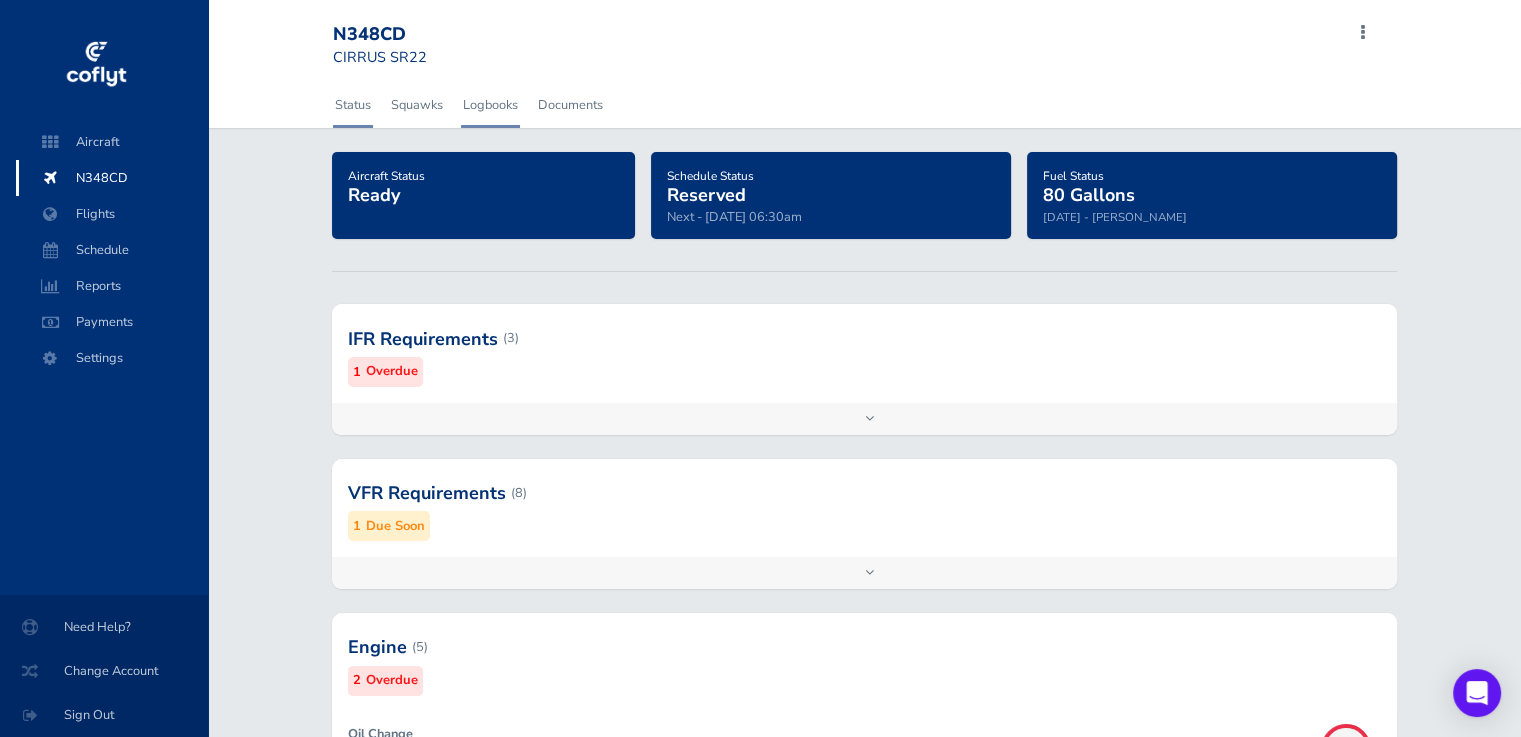 click on "Logbooks" at bounding box center (490, 105) 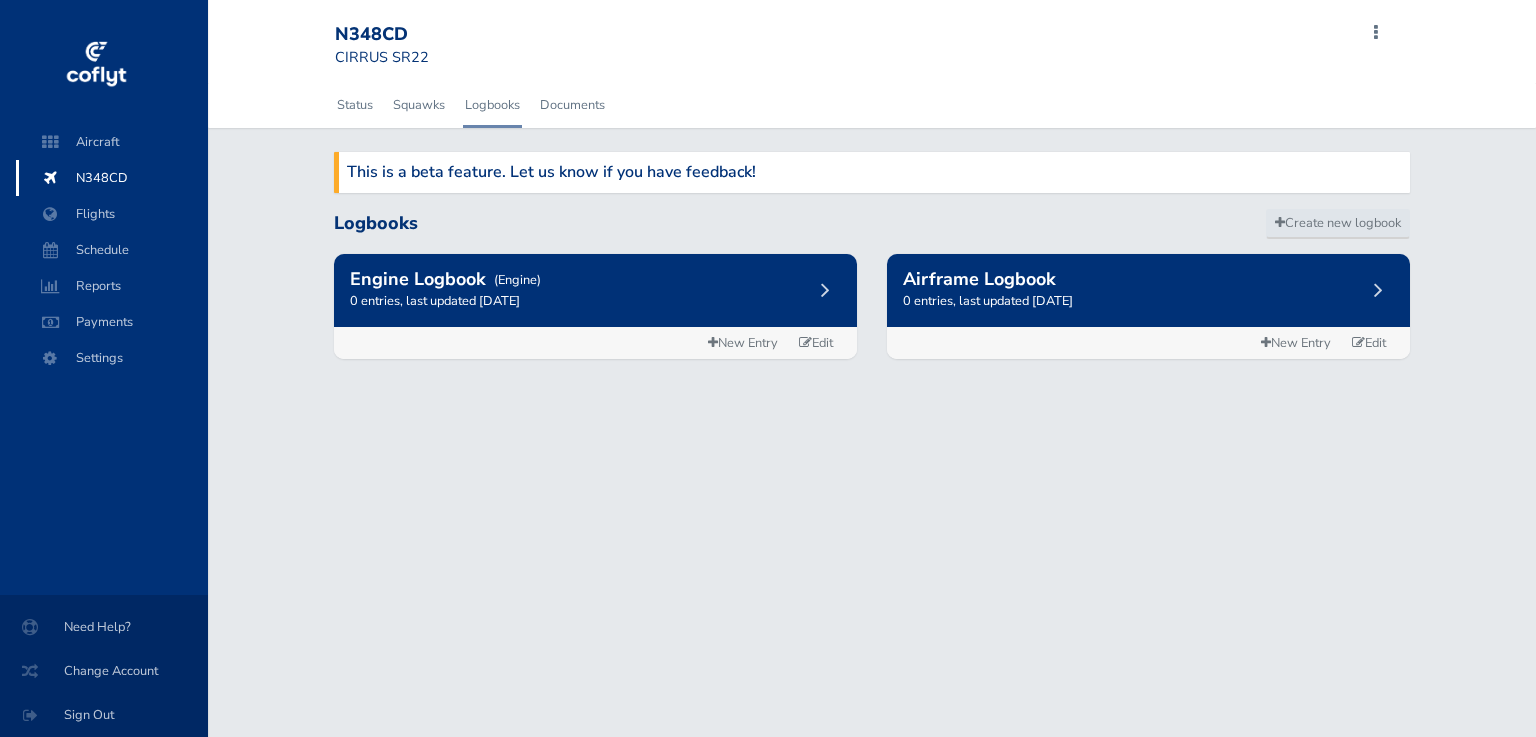 scroll, scrollTop: 0, scrollLeft: 0, axis: both 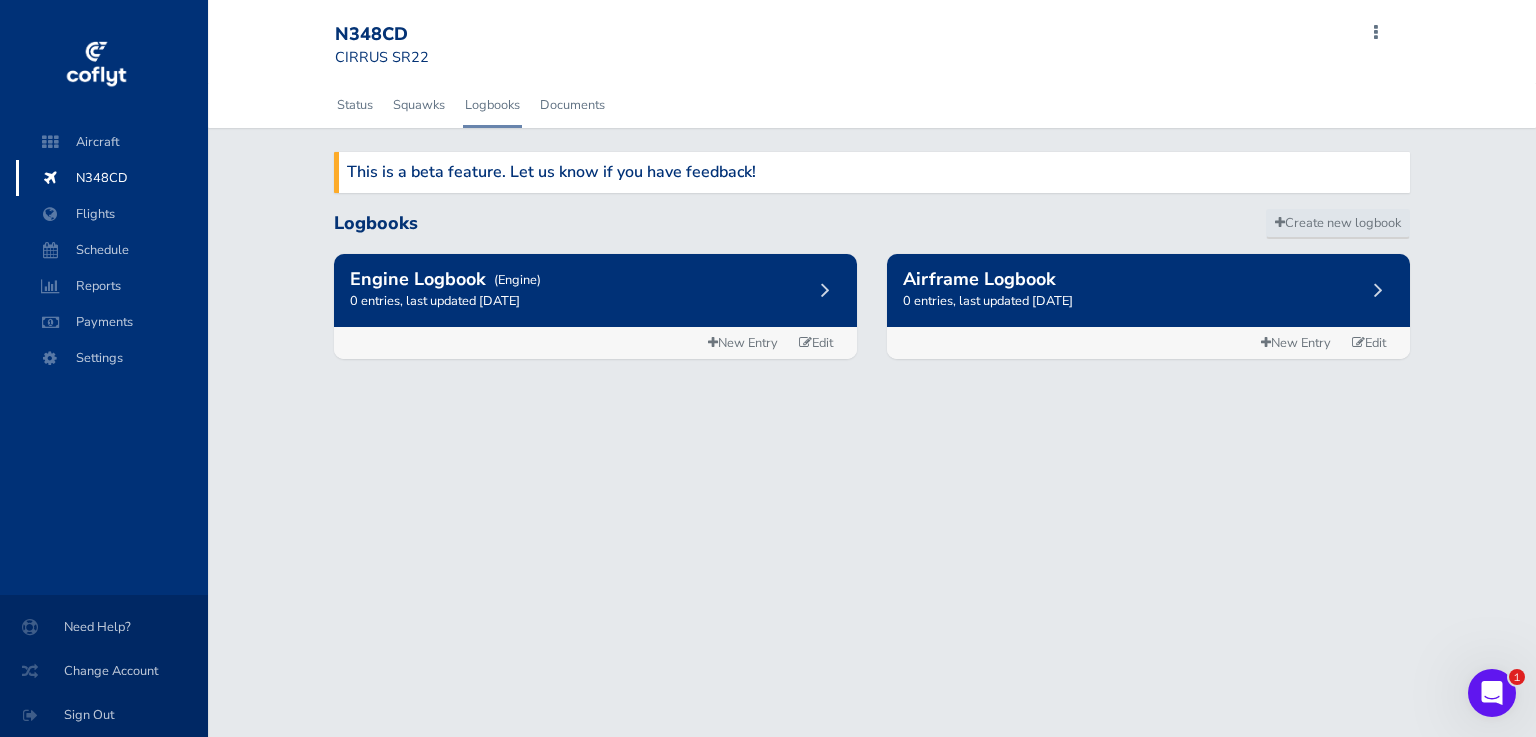 click on "0 entries, last updated [DATE]" at bounding box center [595, 301] 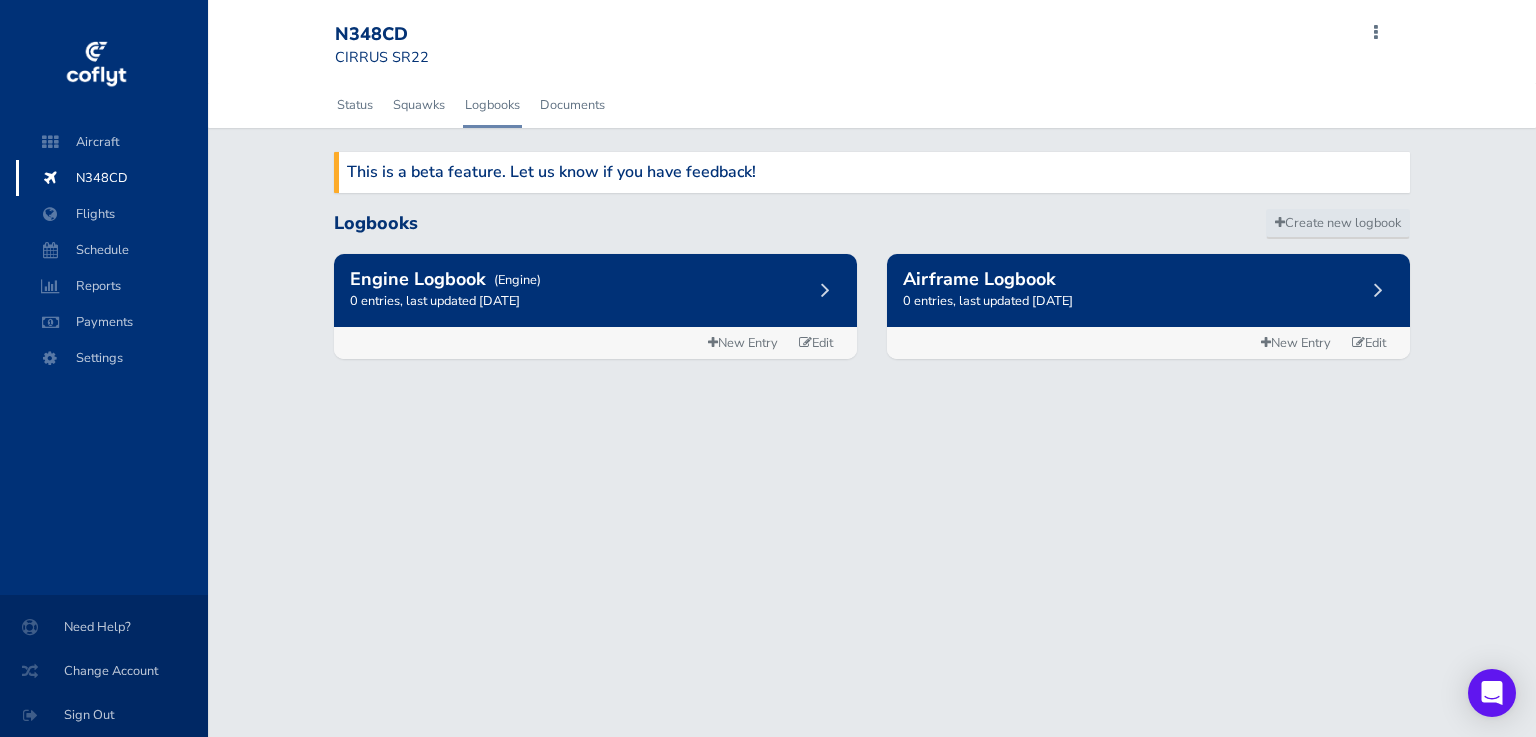 click on "Airframe Logbook
0 entries, last updated [DATE]" at bounding box center (1148, 290) 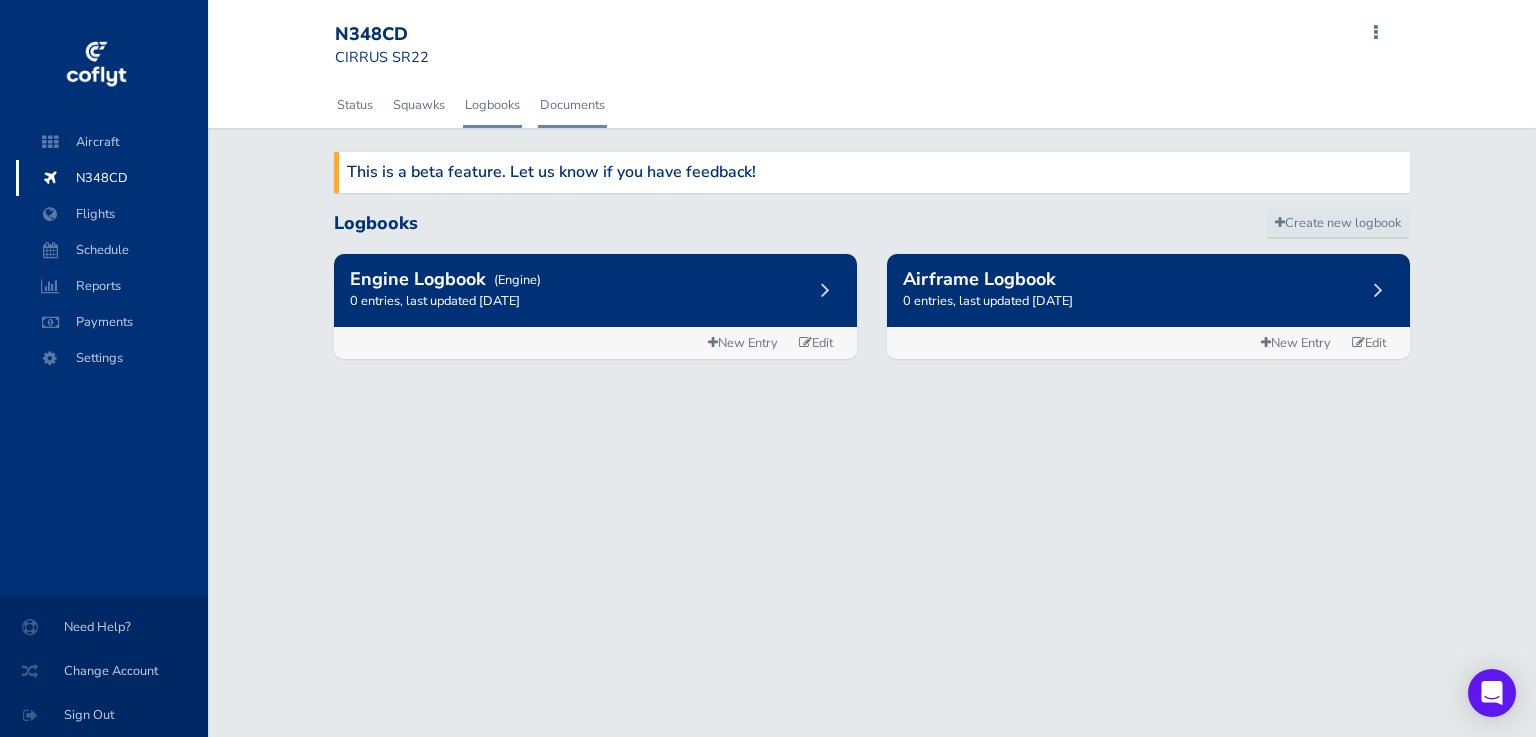 click on "Documents" at bounding box center (572, 105) 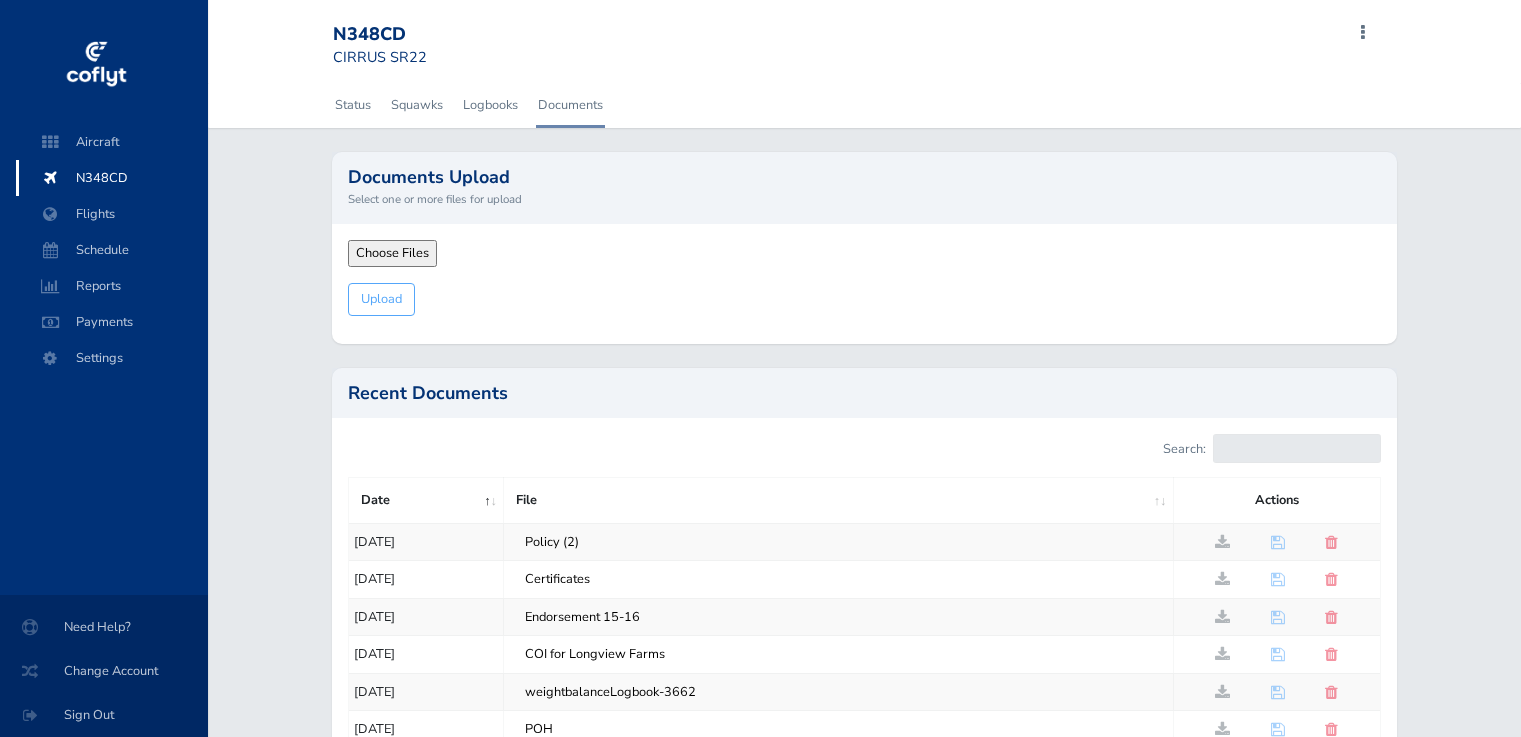 scroll, scrollTop: 0, scrollLeft: 0, axis: both 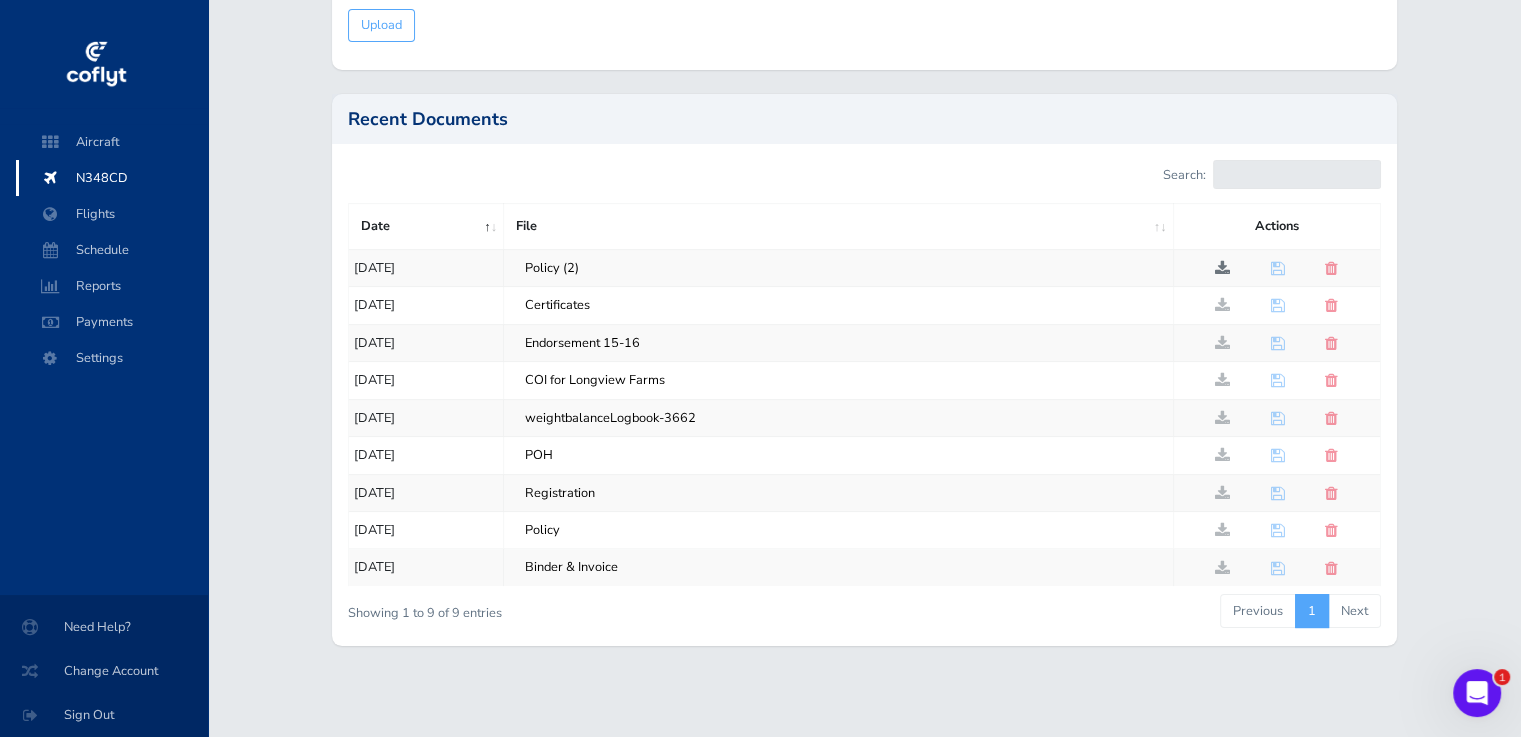 click at bounding box center [1222, 268] 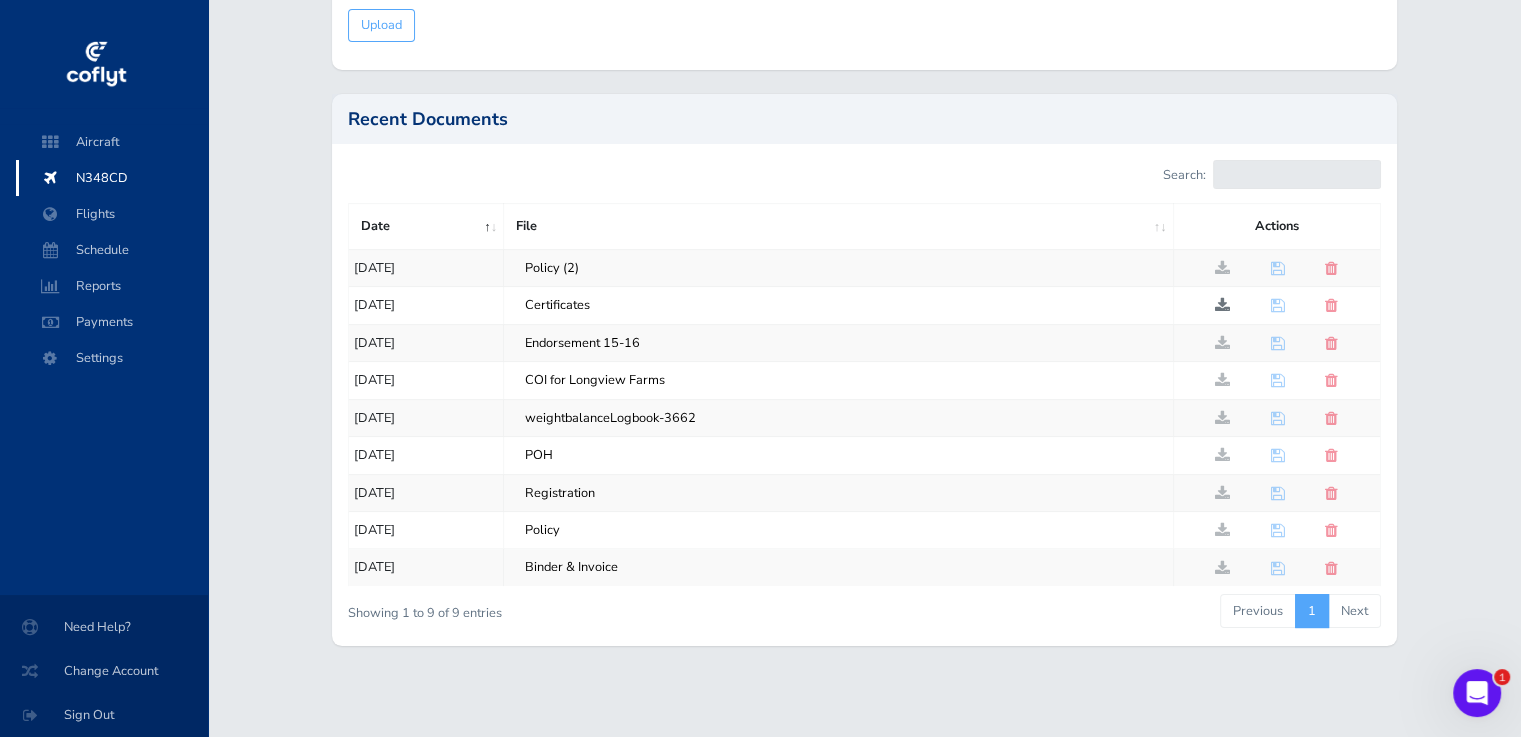 click at bounding box center (1222, 305) 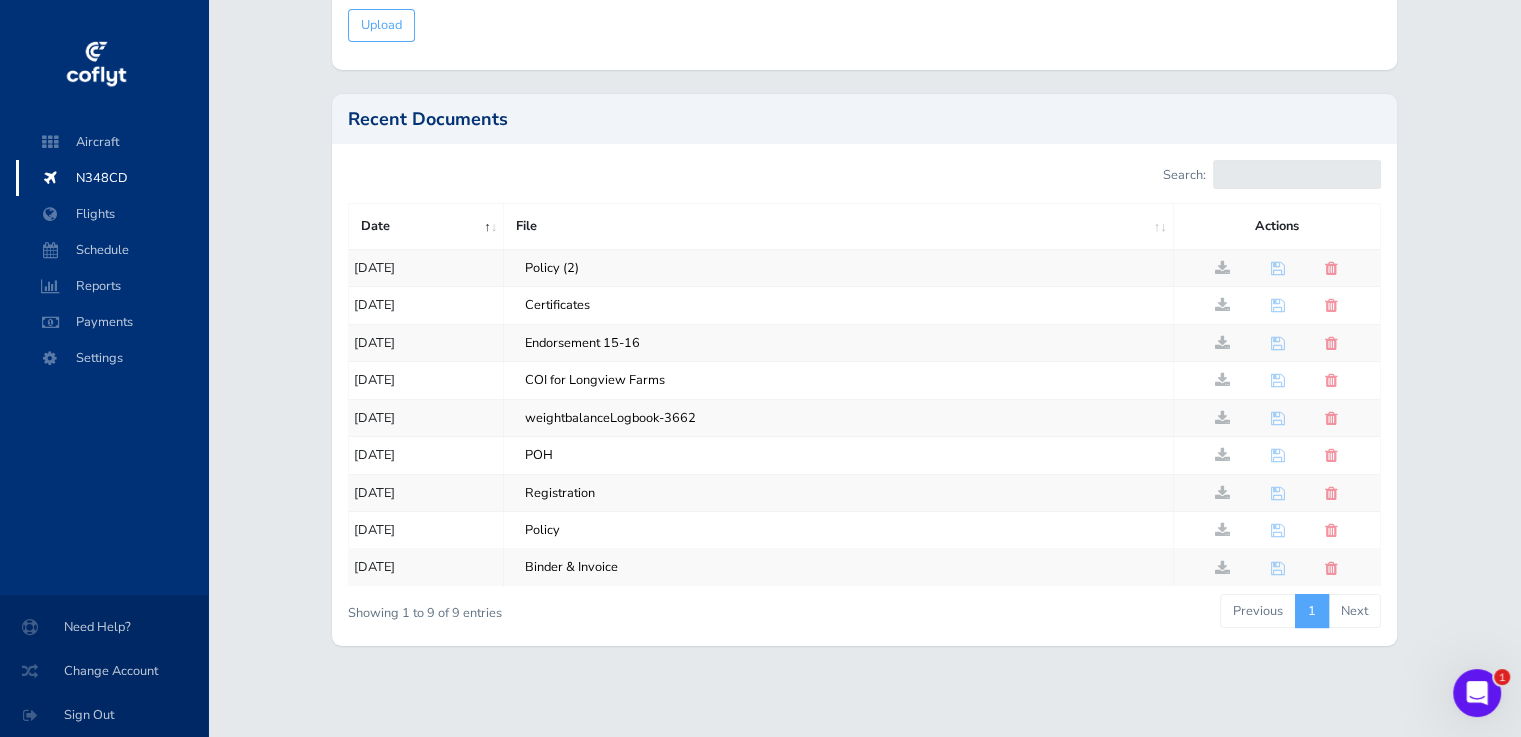 click at bounding box center (1277, 418) 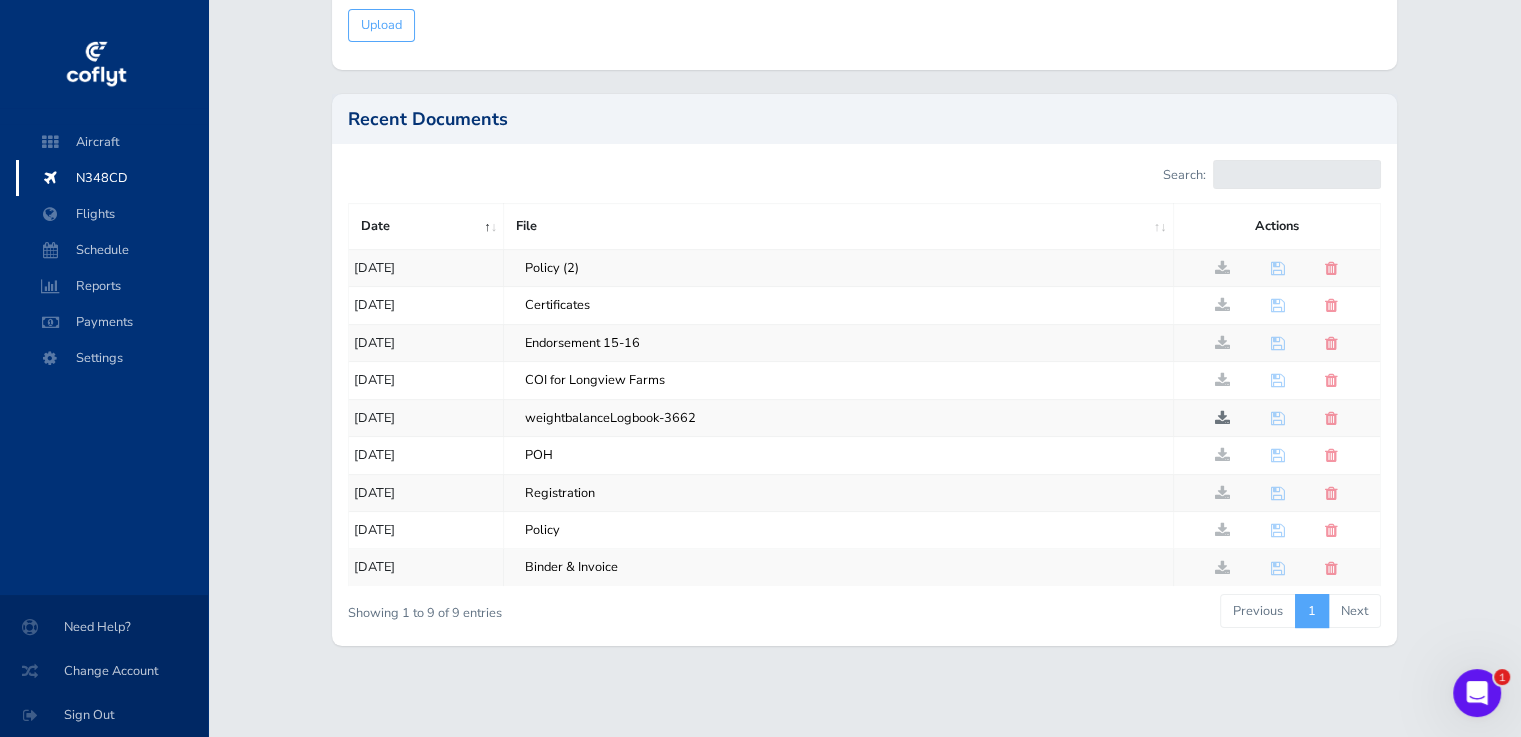 click at bounding box center [1222, 418] 